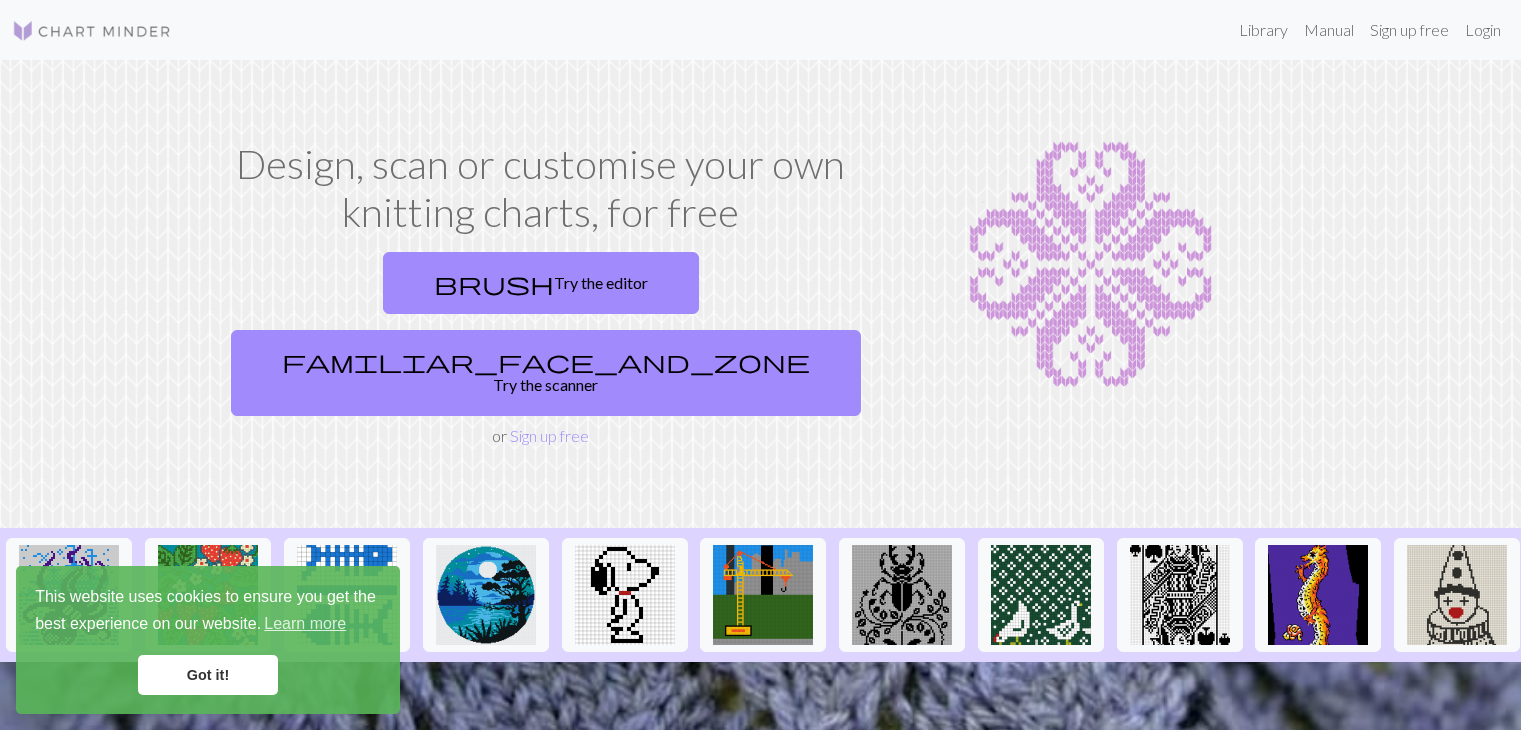 scroll, scrollTop: 0, scrollLeft: 0, axis: both 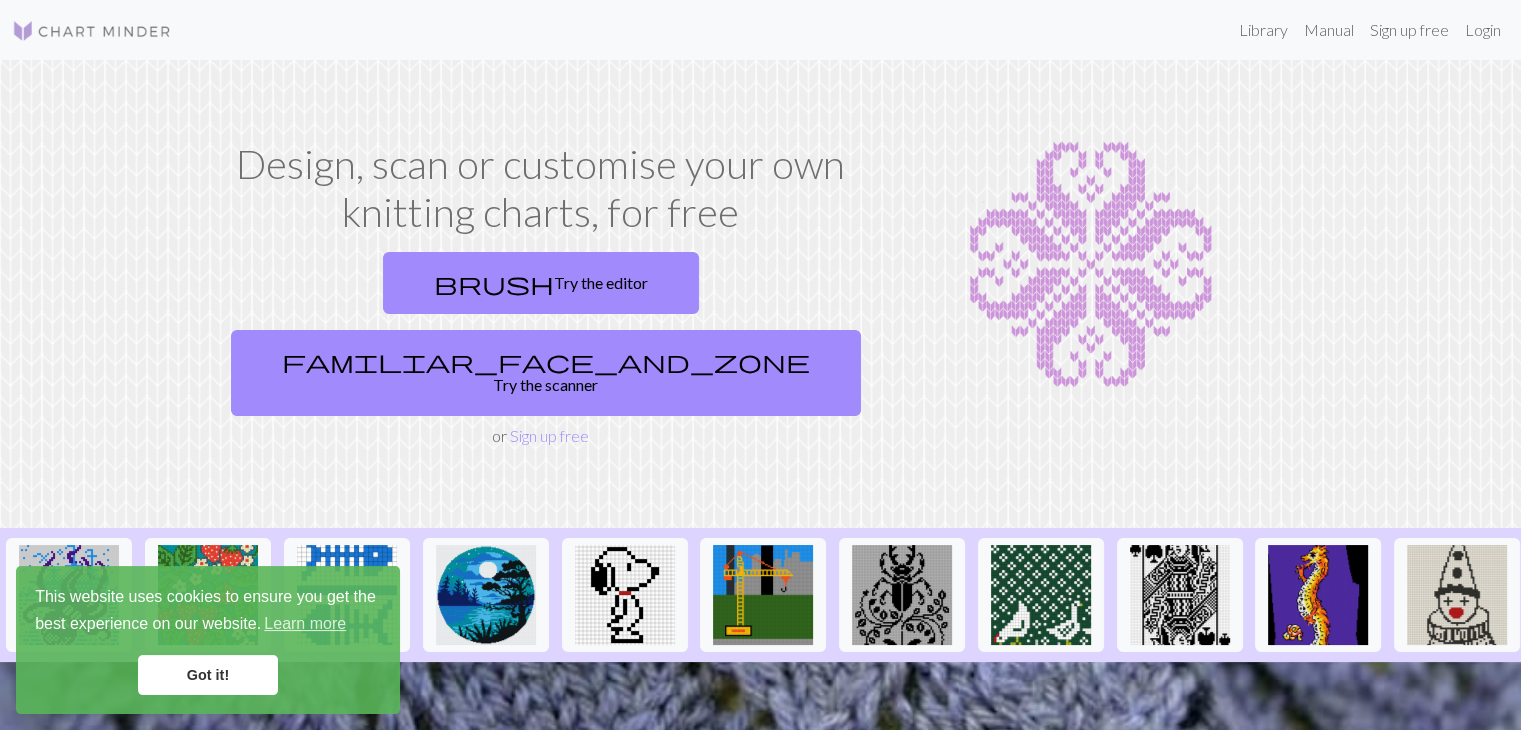 click on "brush  Try the editor familiar_face_and_zone  Try the scanner or   Sign up free" at bounding box center (541, 346) 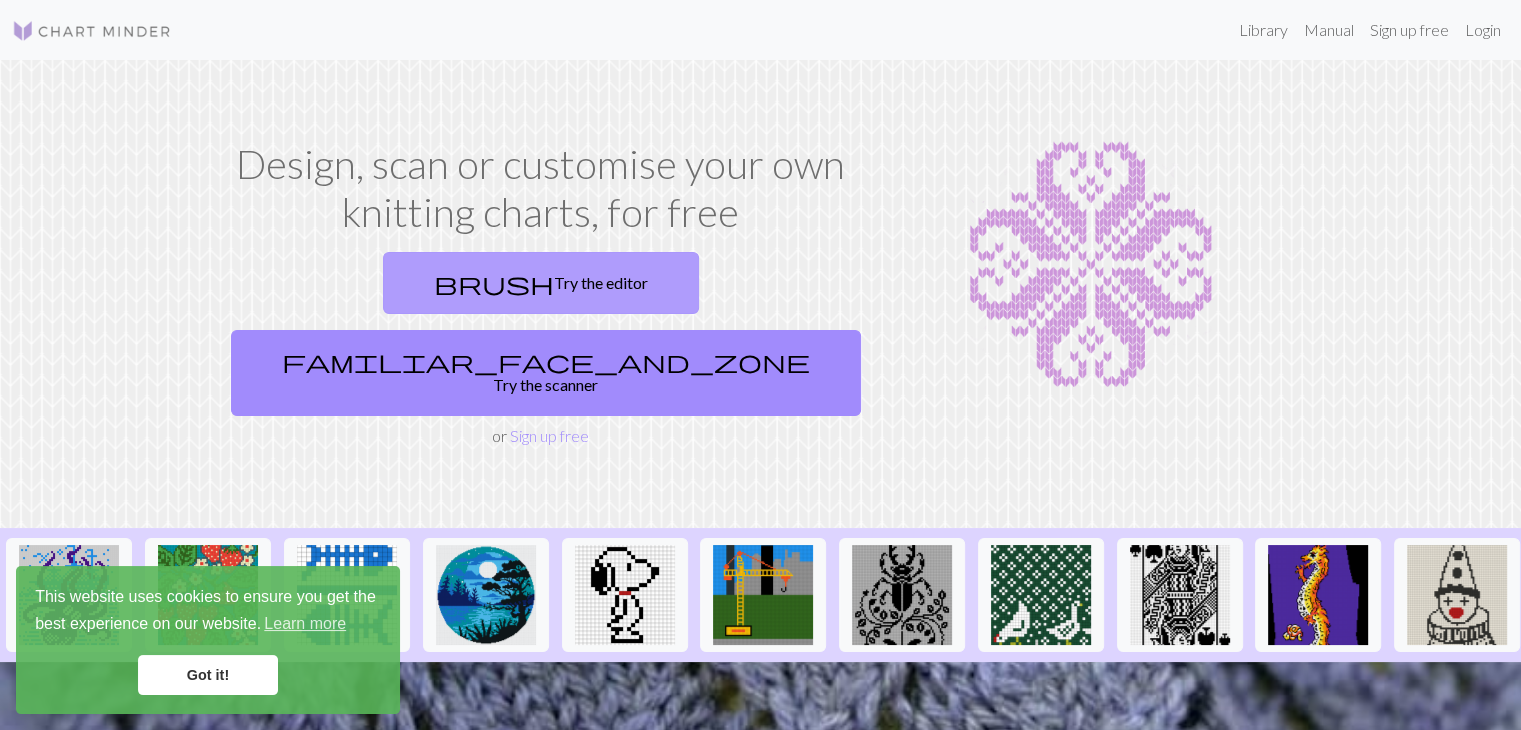 click on "brush  Try the editor" at bounding box center (541, 283) 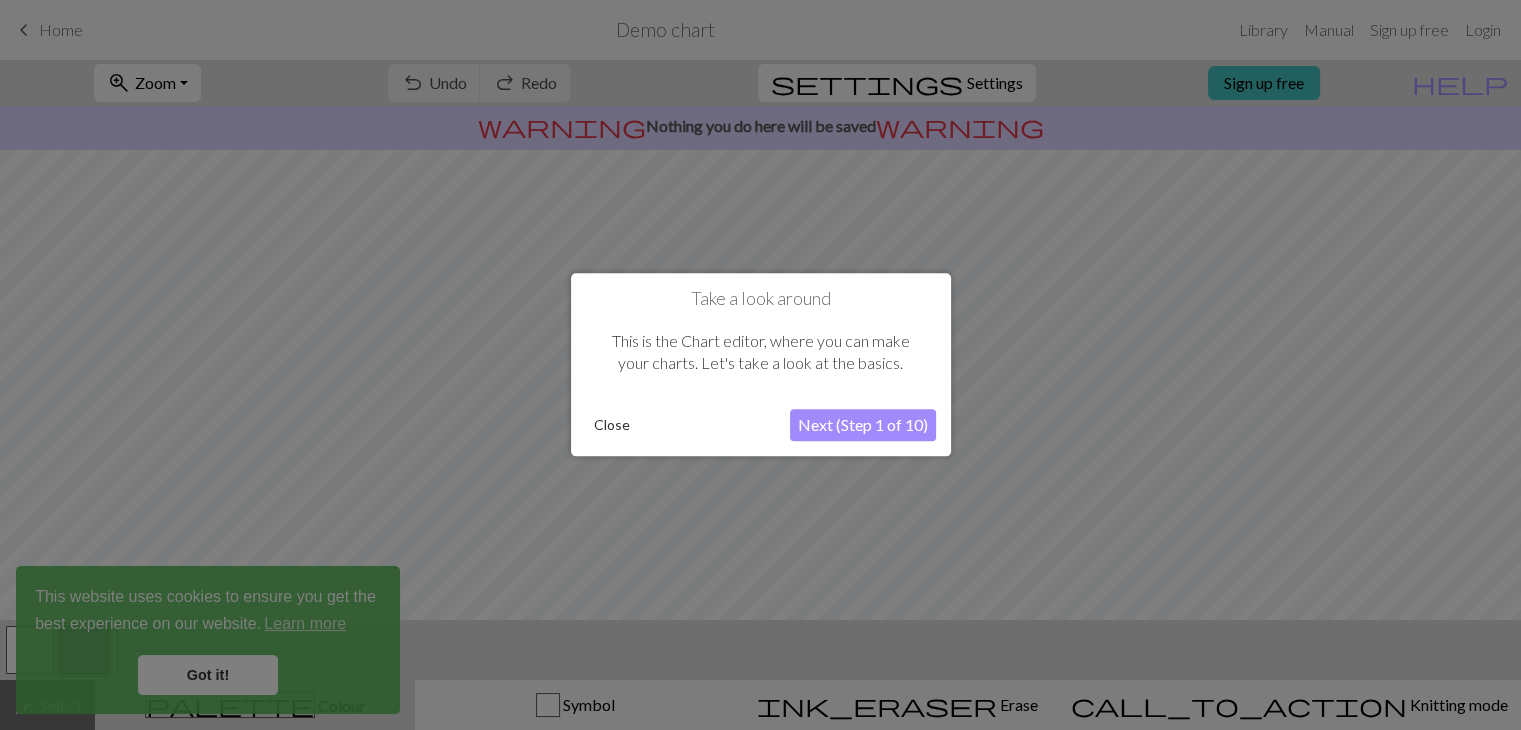 click on "Close" at bounding box center (612, 426) 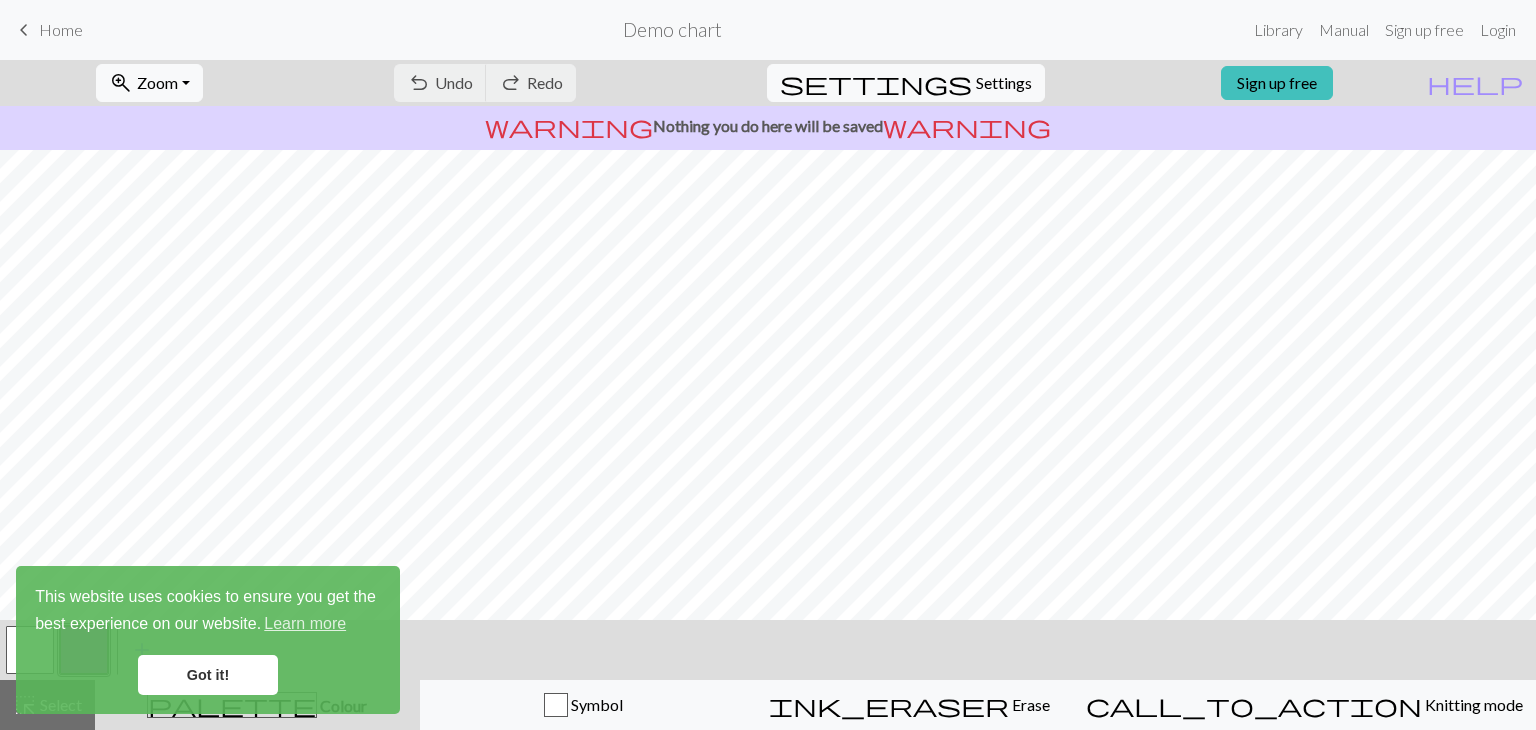 click on "Got it!" at bounding box center (208, 675) 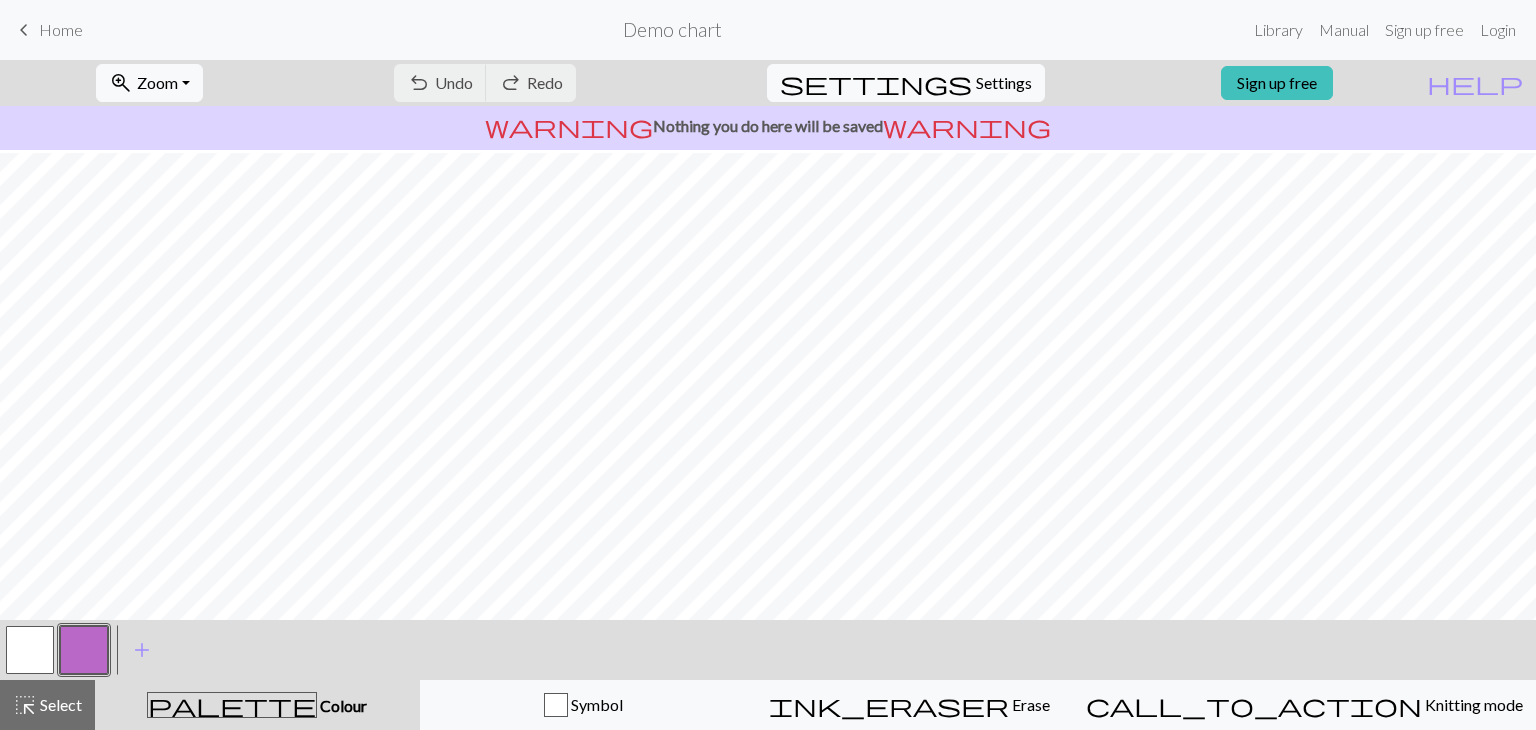 scroll, scrollTop: 275, scrollLeft: 0, axis: vertical 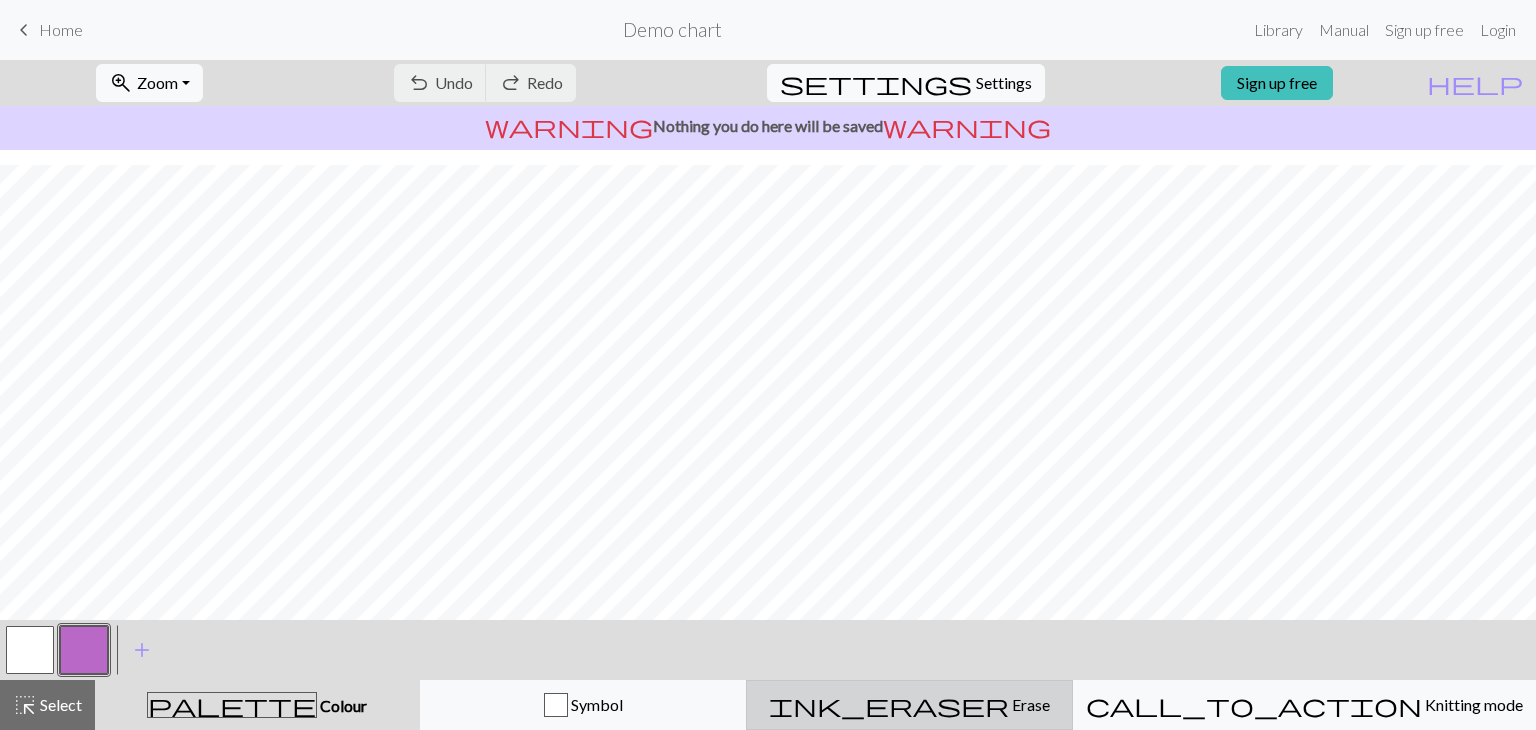 drag, startPoint x: 1003, startPoint y: 714, endPoint x: 991, endPoint y: 669, distance: 46.572525 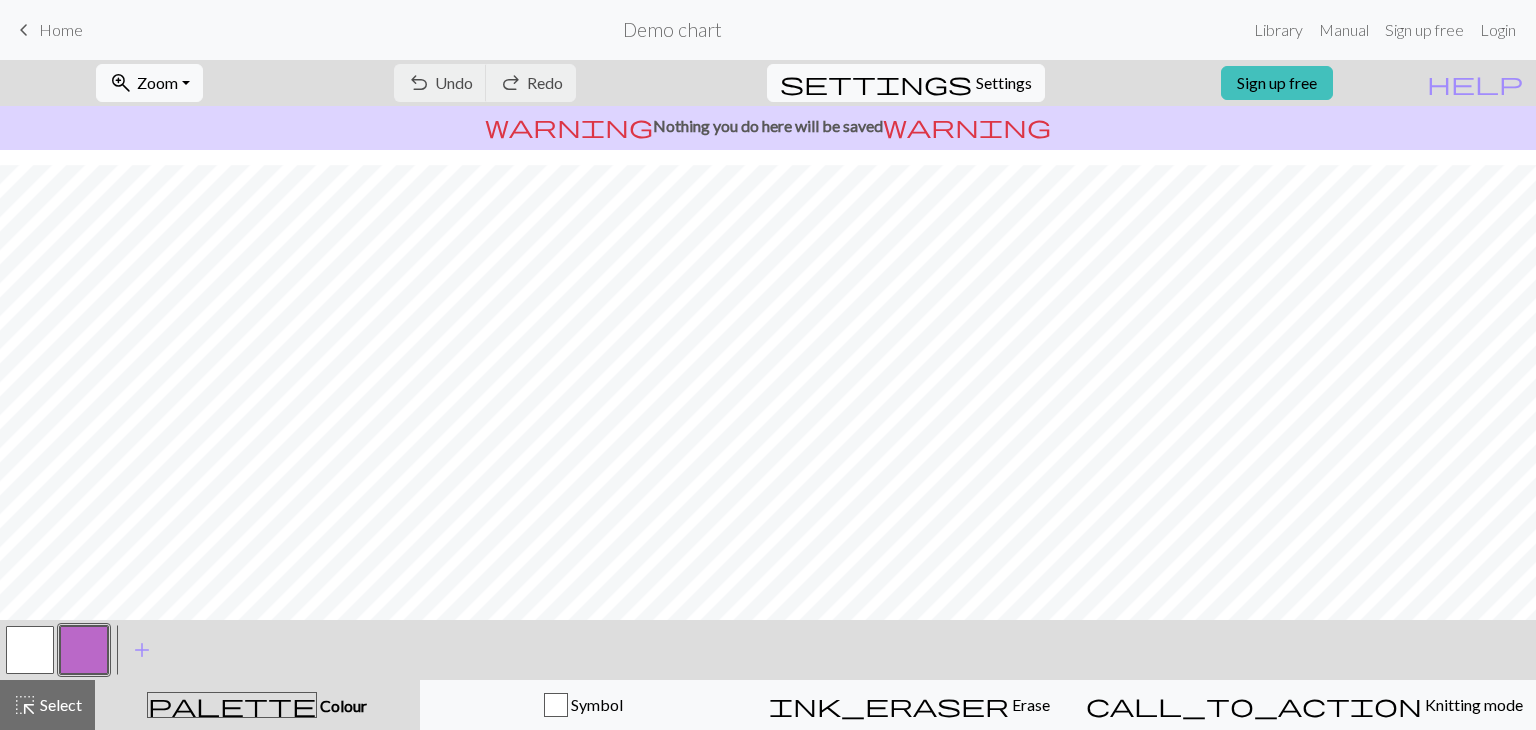 scroll, scrollTop: 215, scrollLeft: 0, axis: vertical 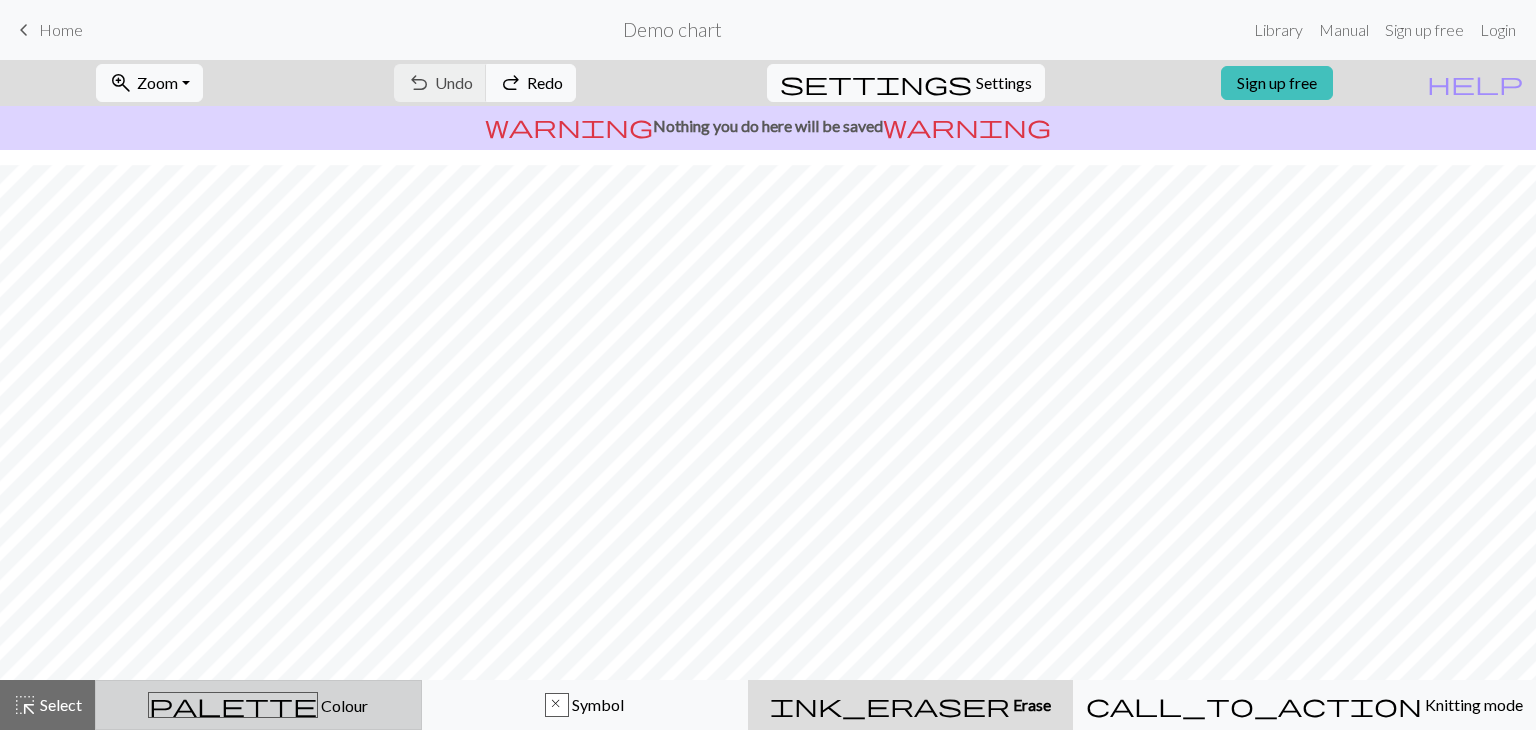 click on "palette   Colour   Colour" at bounding box center [258, 705] 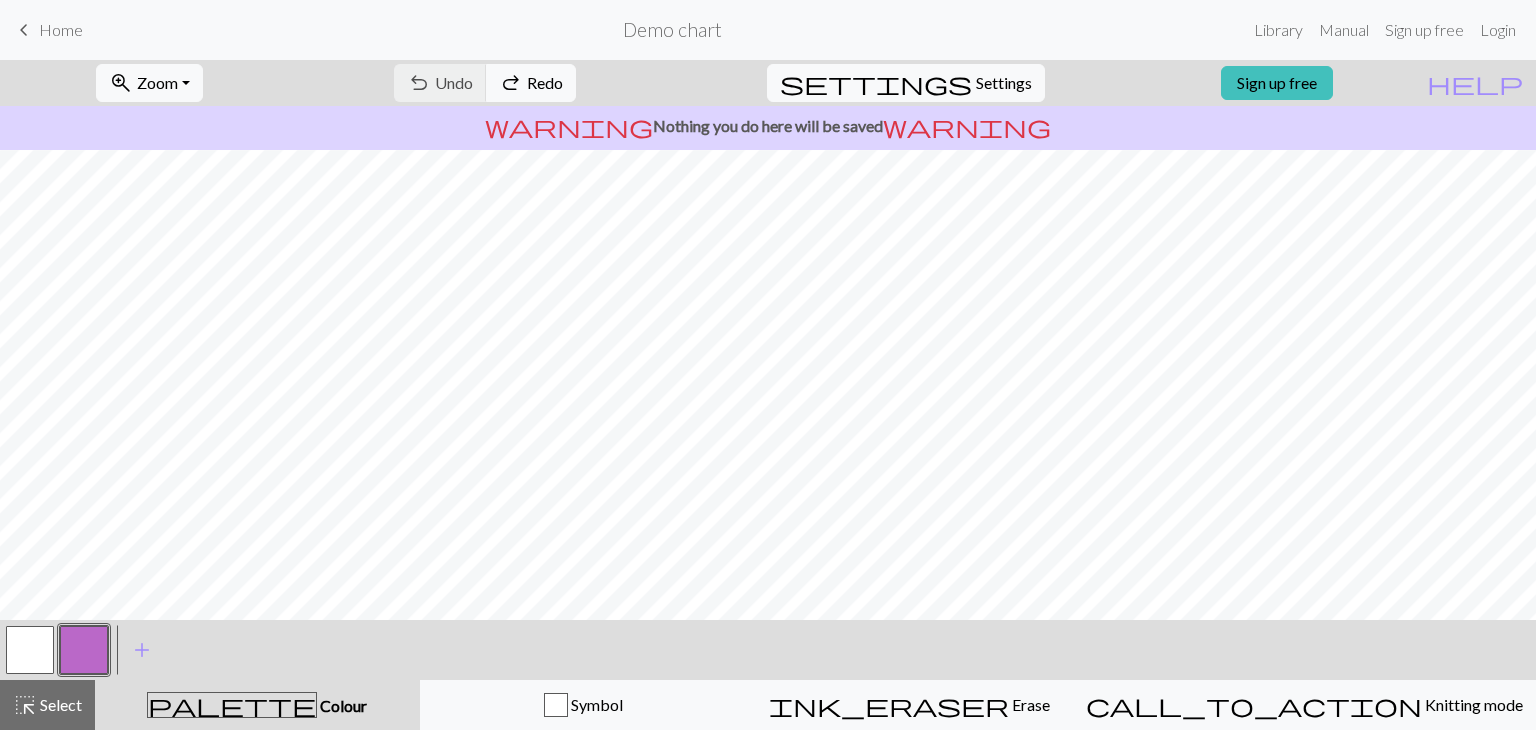 click at bounding box center (30, 650) 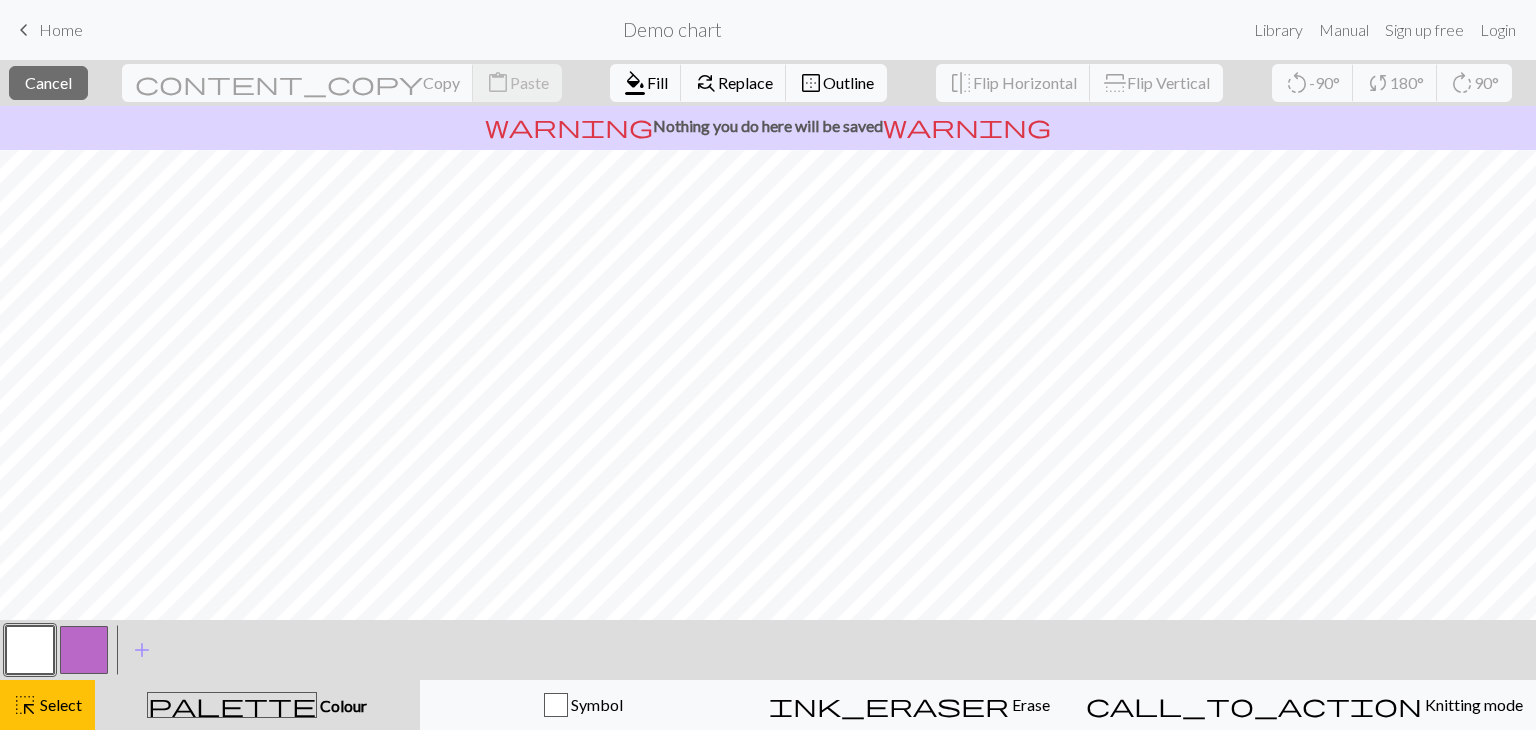 click at bounding box center (30, 650) 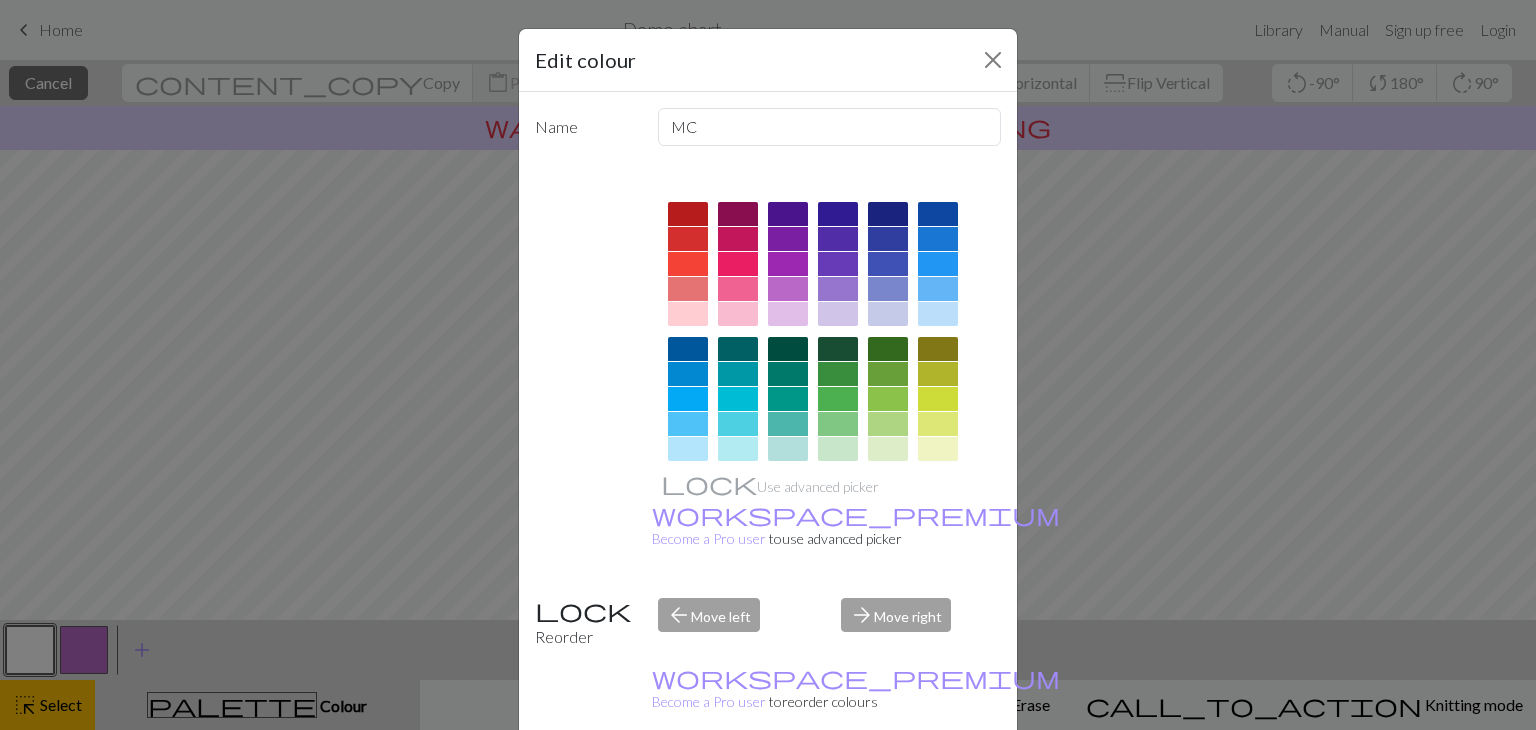 click on "Done" at bounding box center [888, 781] 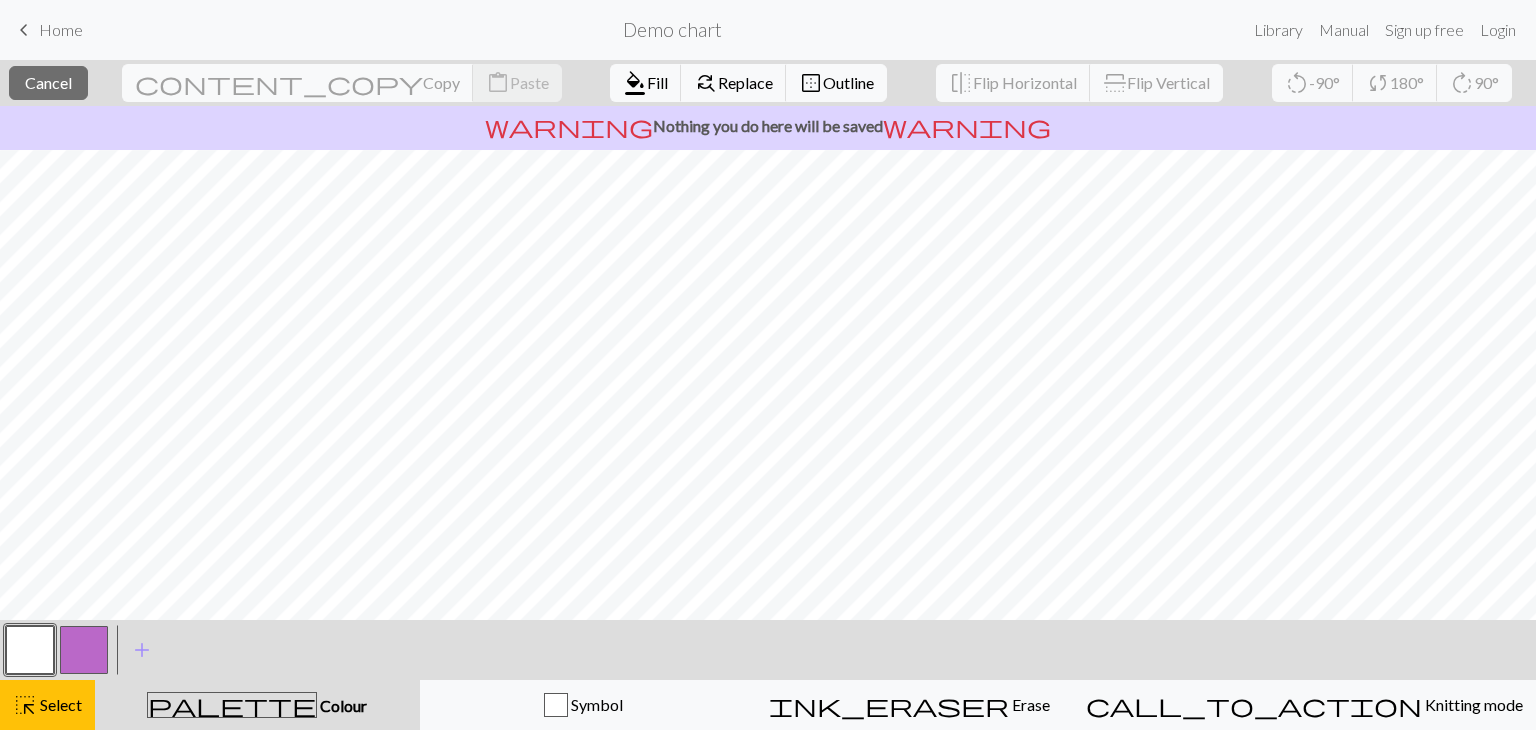 scroll, scrollTop: 275, scrollLeft: 0, axis: vertical 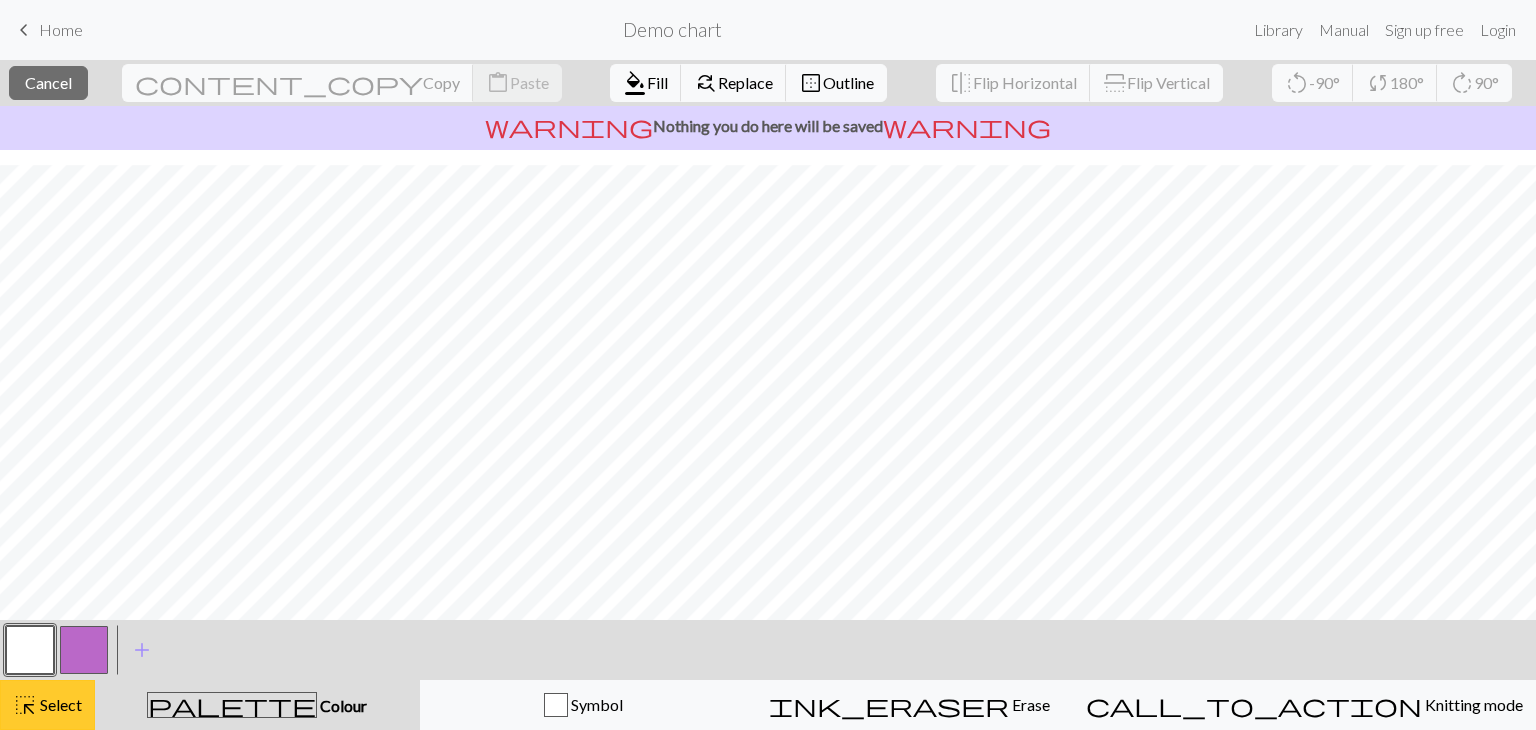 click on "Select" at bounding box center (59, 704) 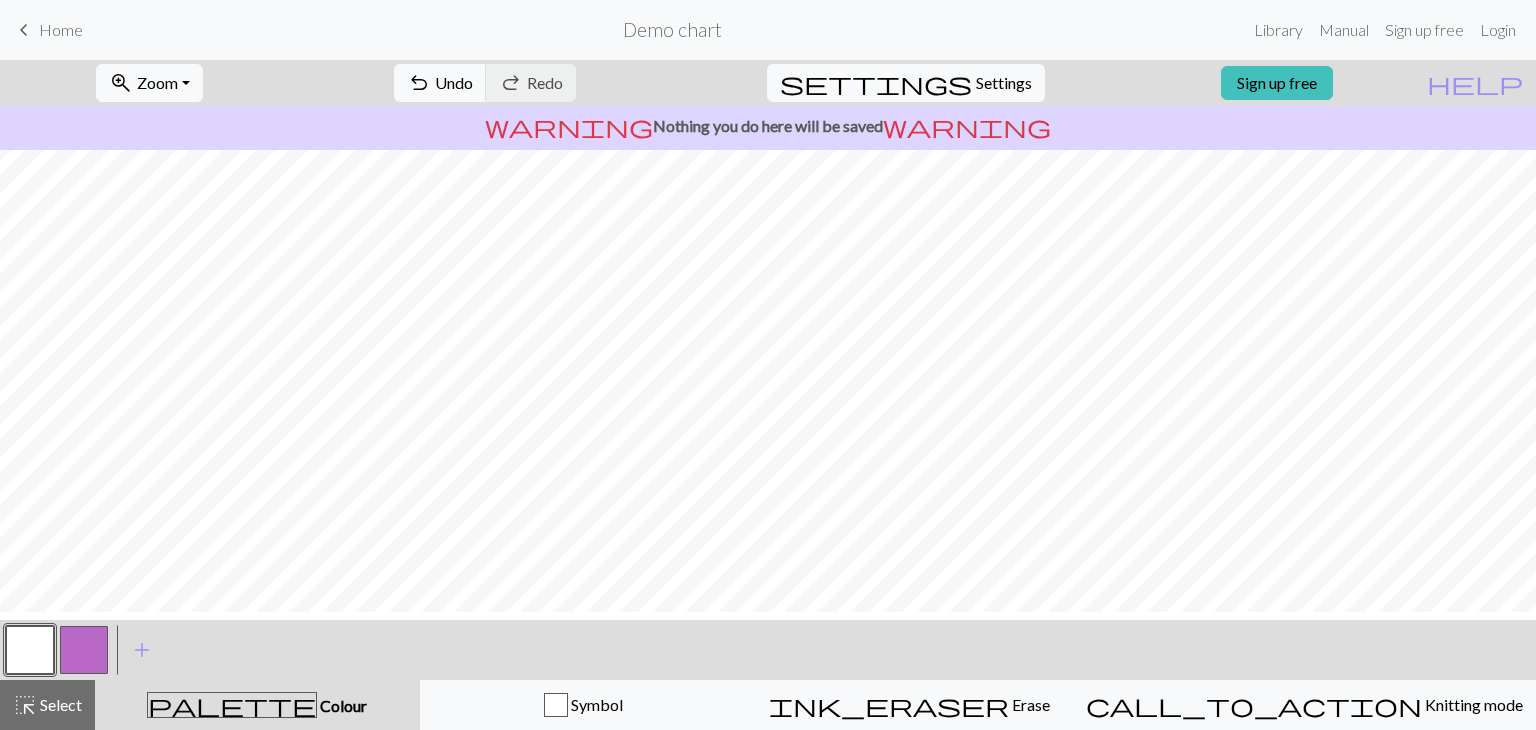 scroll, scrollTop: 0, scrollLeft: 0, axis: both 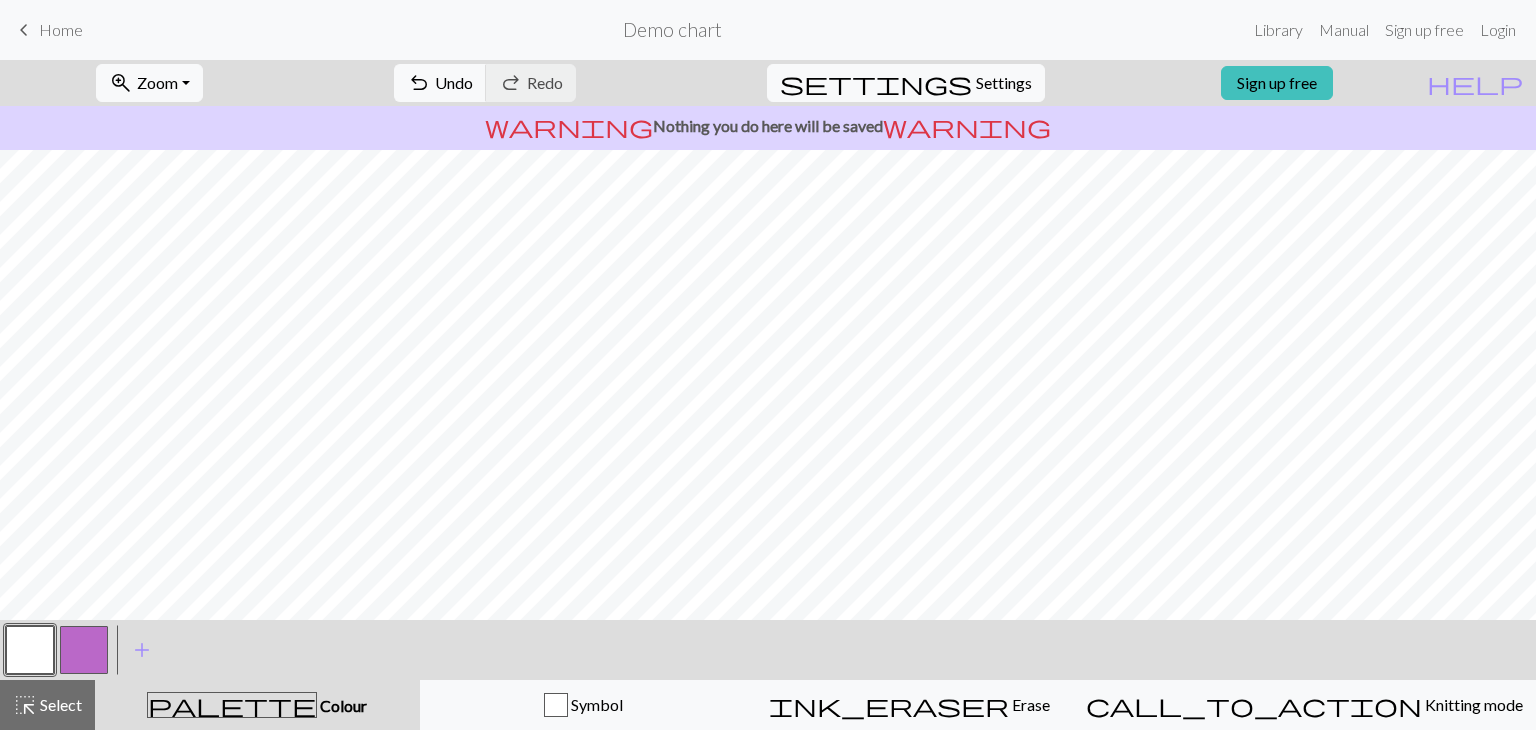 click at bounding box center (84, 650) 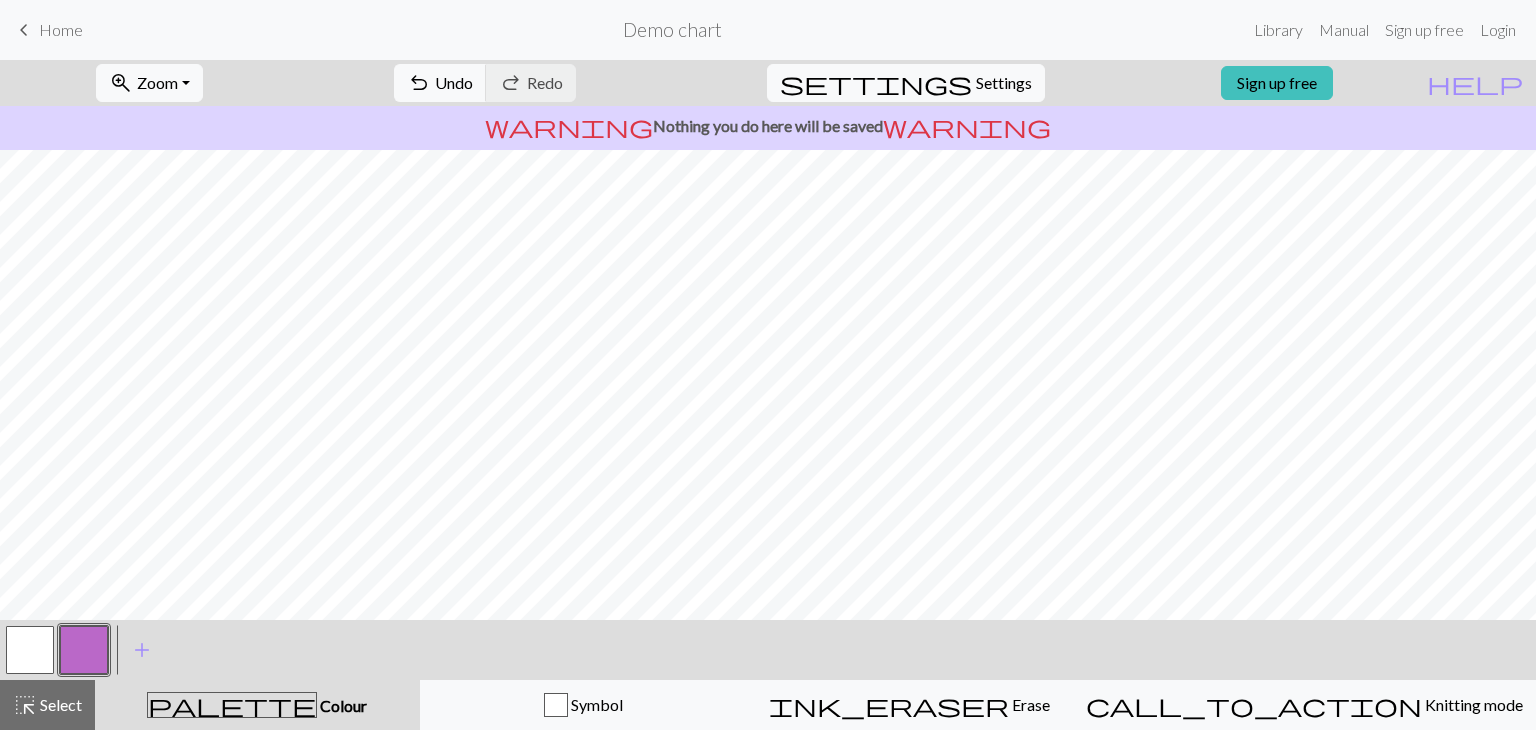 click at bounding box center (84, 650) 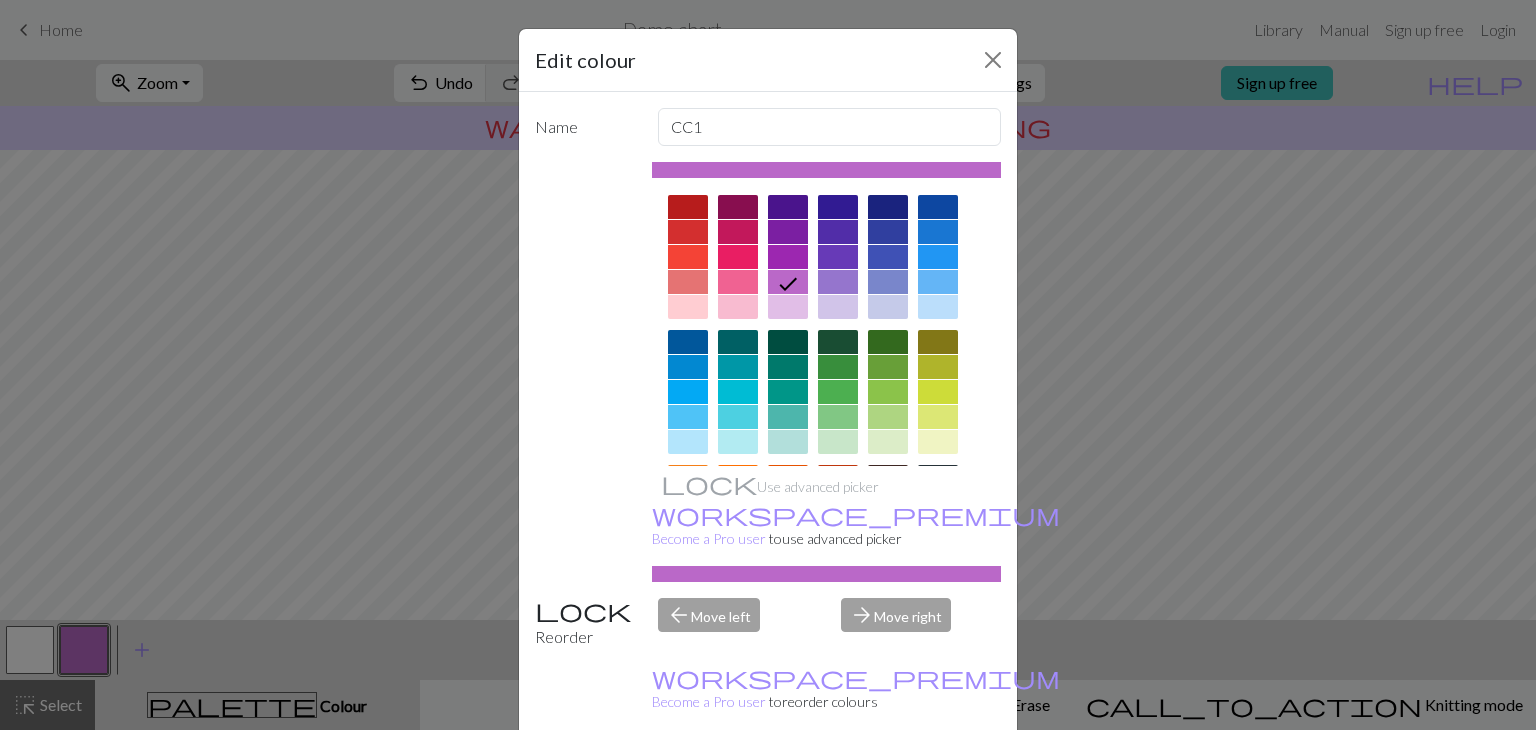 scroll, scrollTop: 0, scrollLeft: 0, axis: both 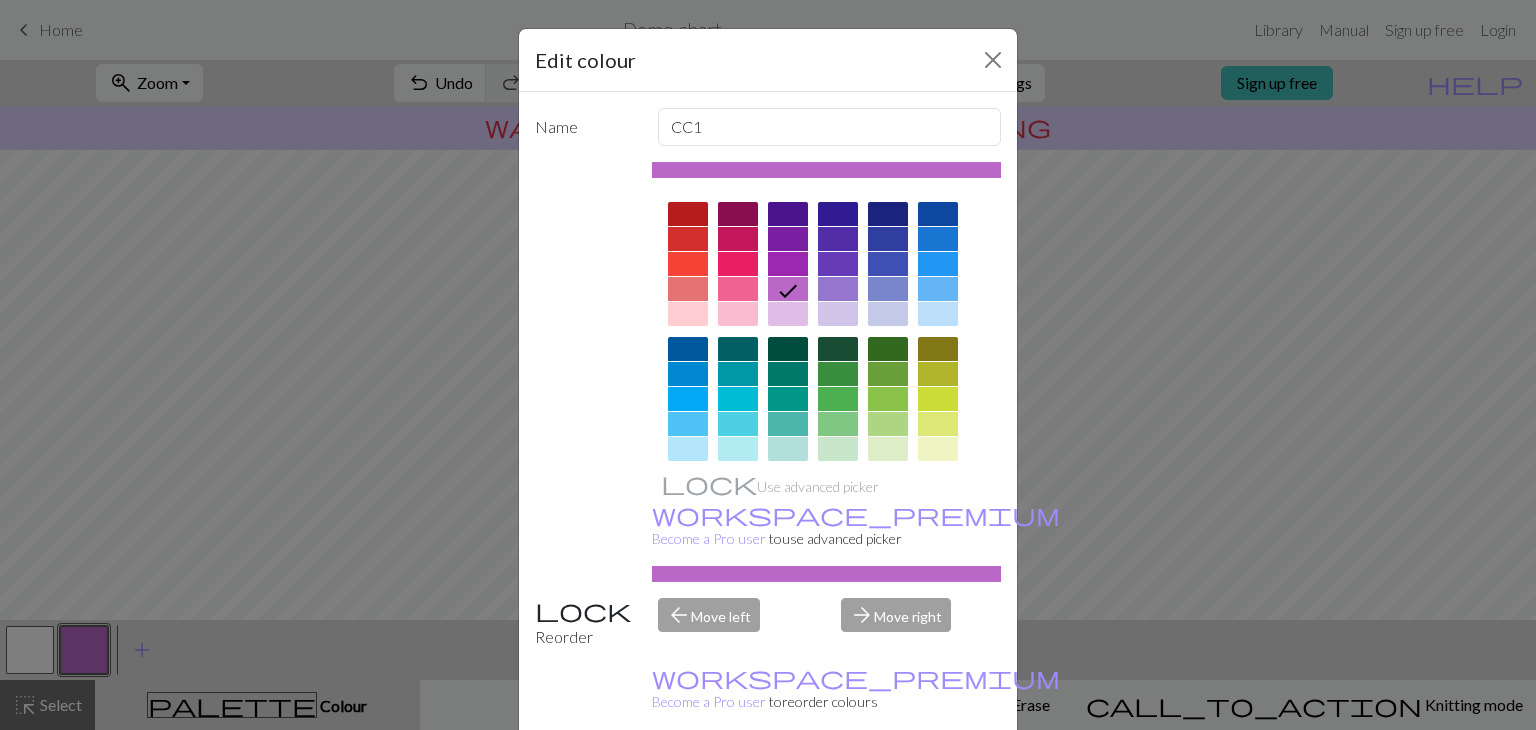 click at bounding box center [688, 264] 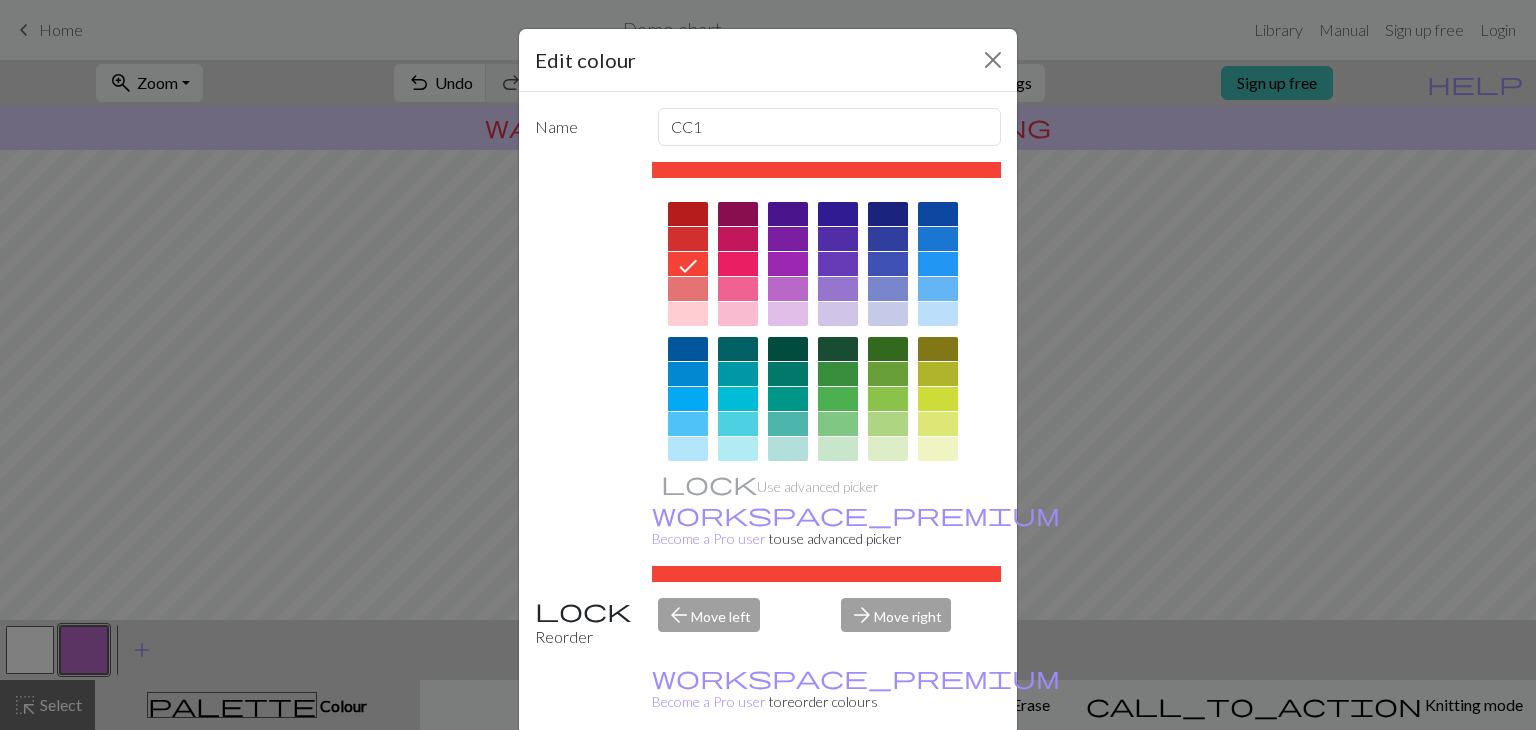 click on "Done" at bounding box center (888, 781) 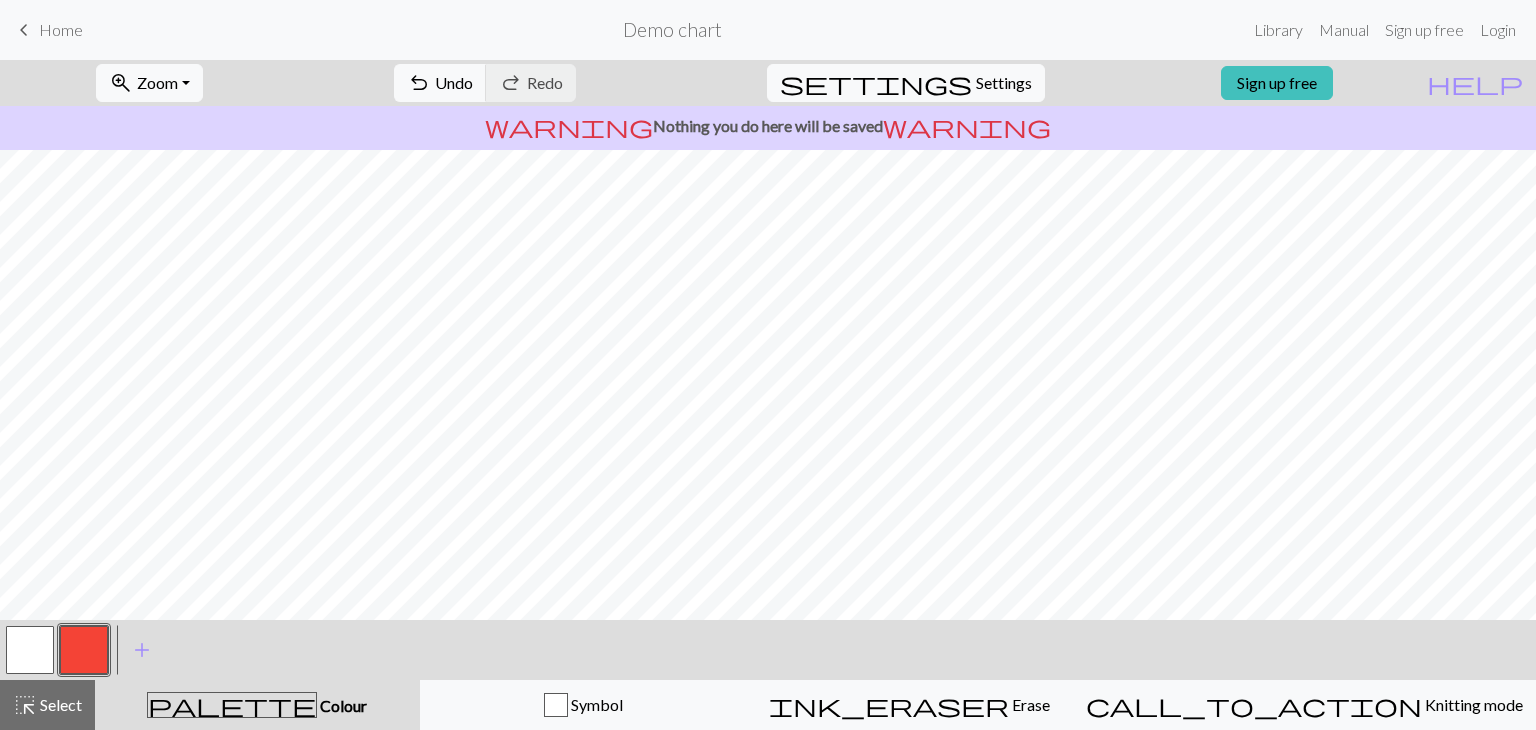 drag, startPoint x: 1049, startPoint y: 714, endPoint x: 1029, endPoint y: 677, distance: 42.059483 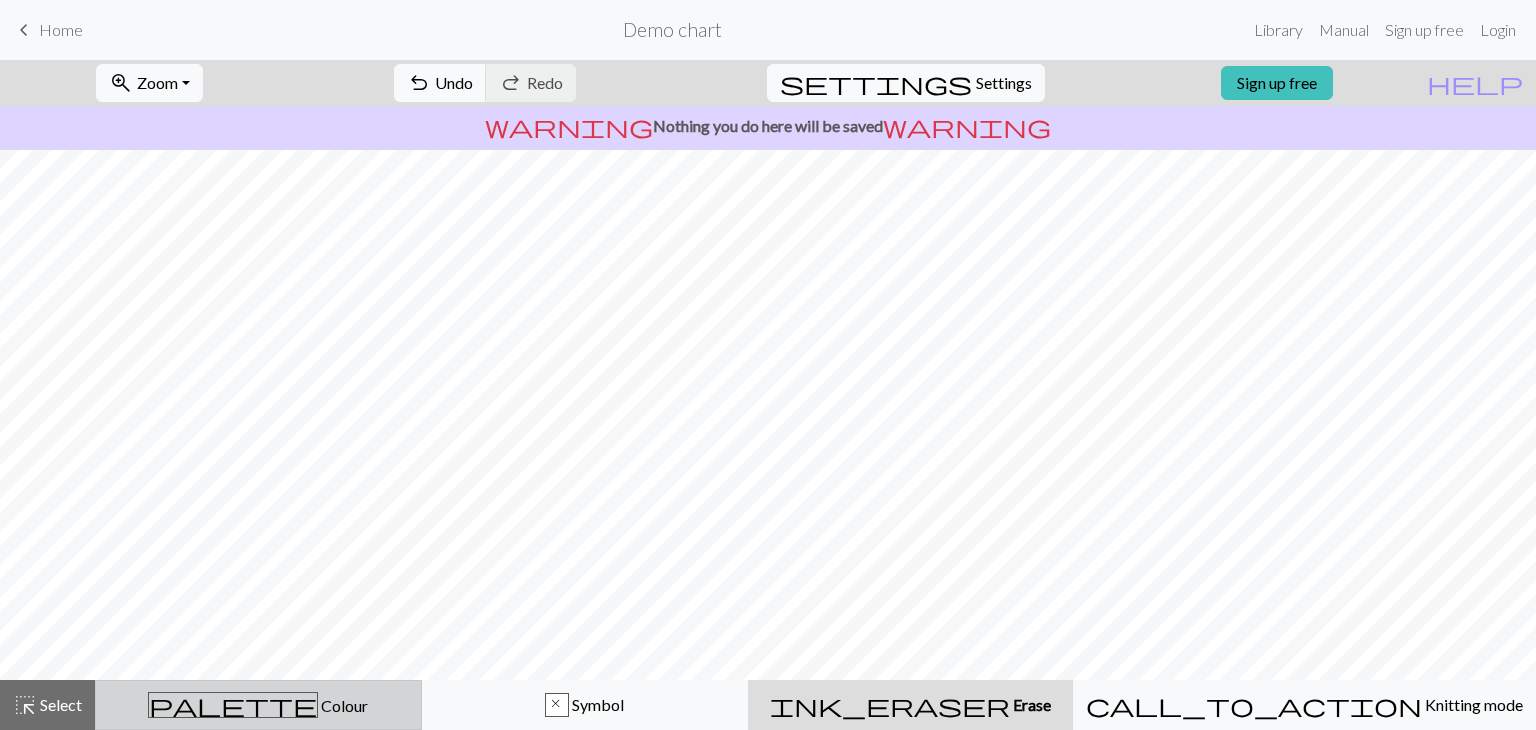 click on "palette   Colour   Colour" at bounding box center (258, 705) 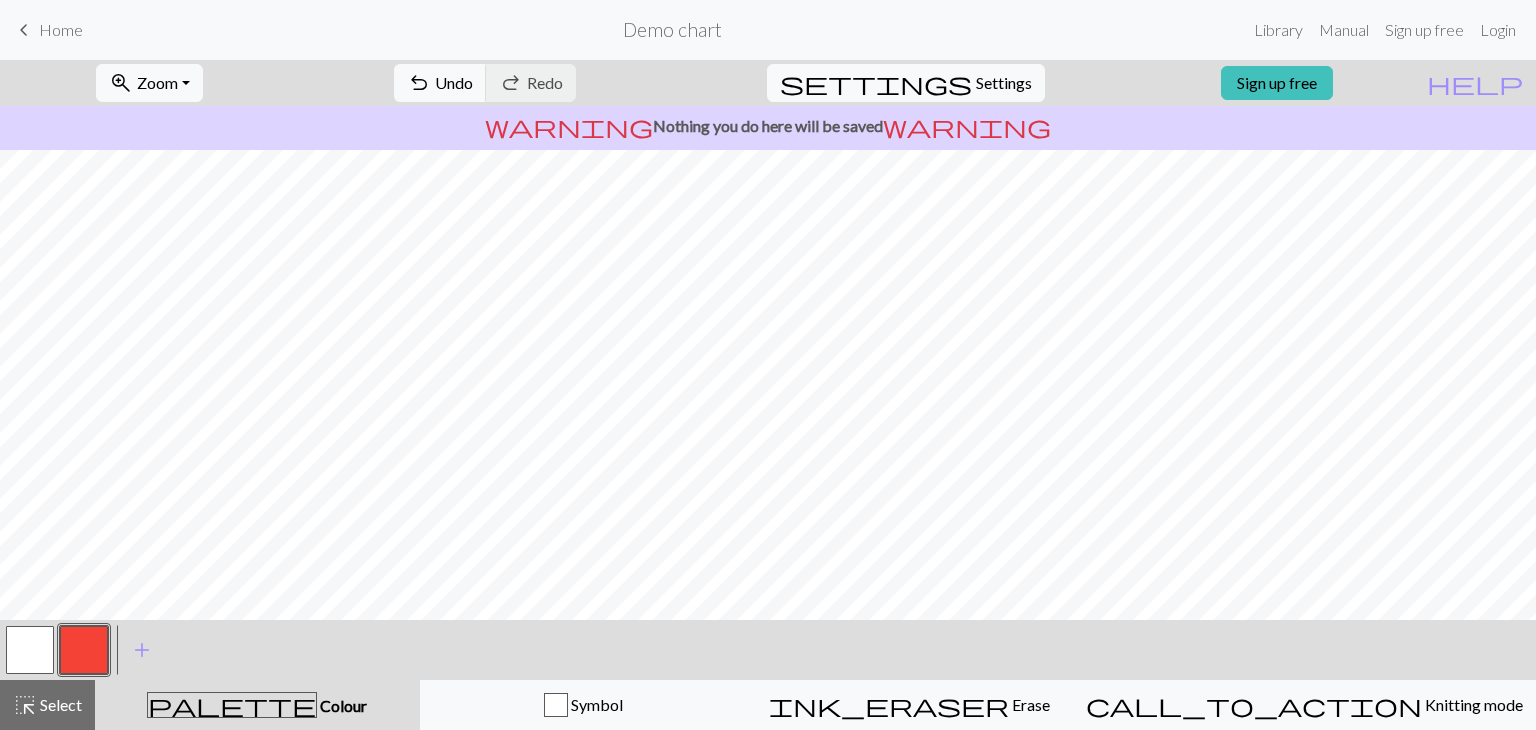 click at bounding box center (30, 650) 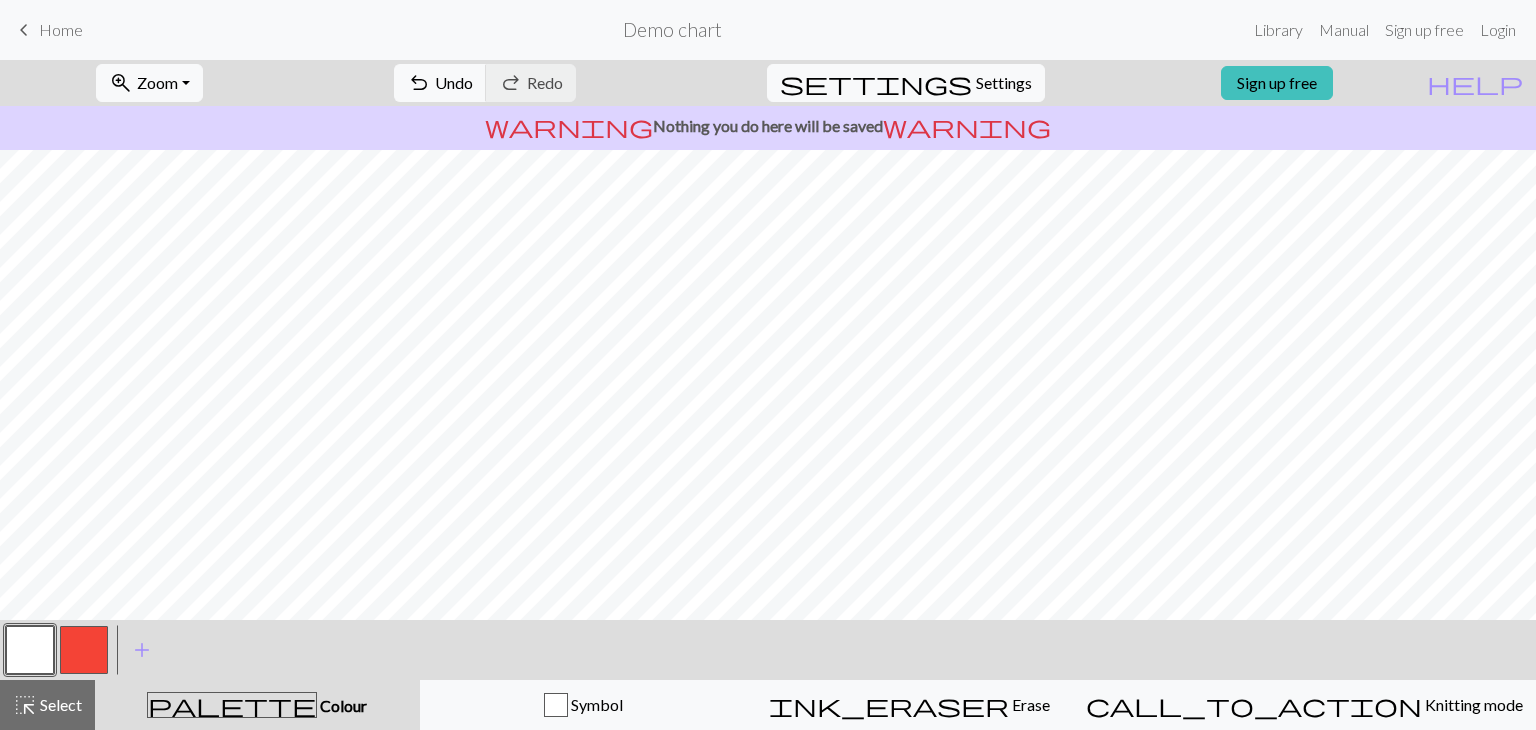 click at bounding box center [84, 650] 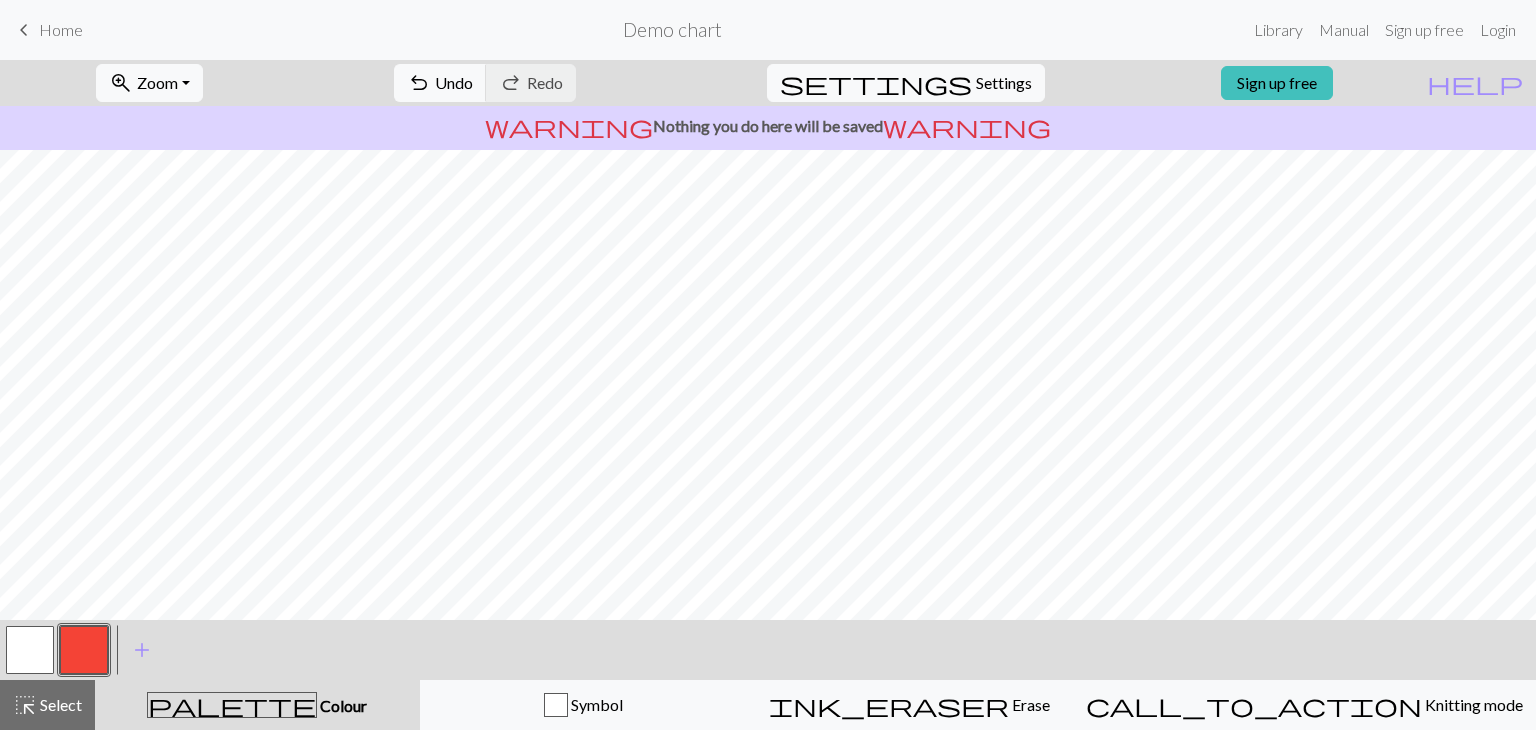 click at bounding box center [30, 650] 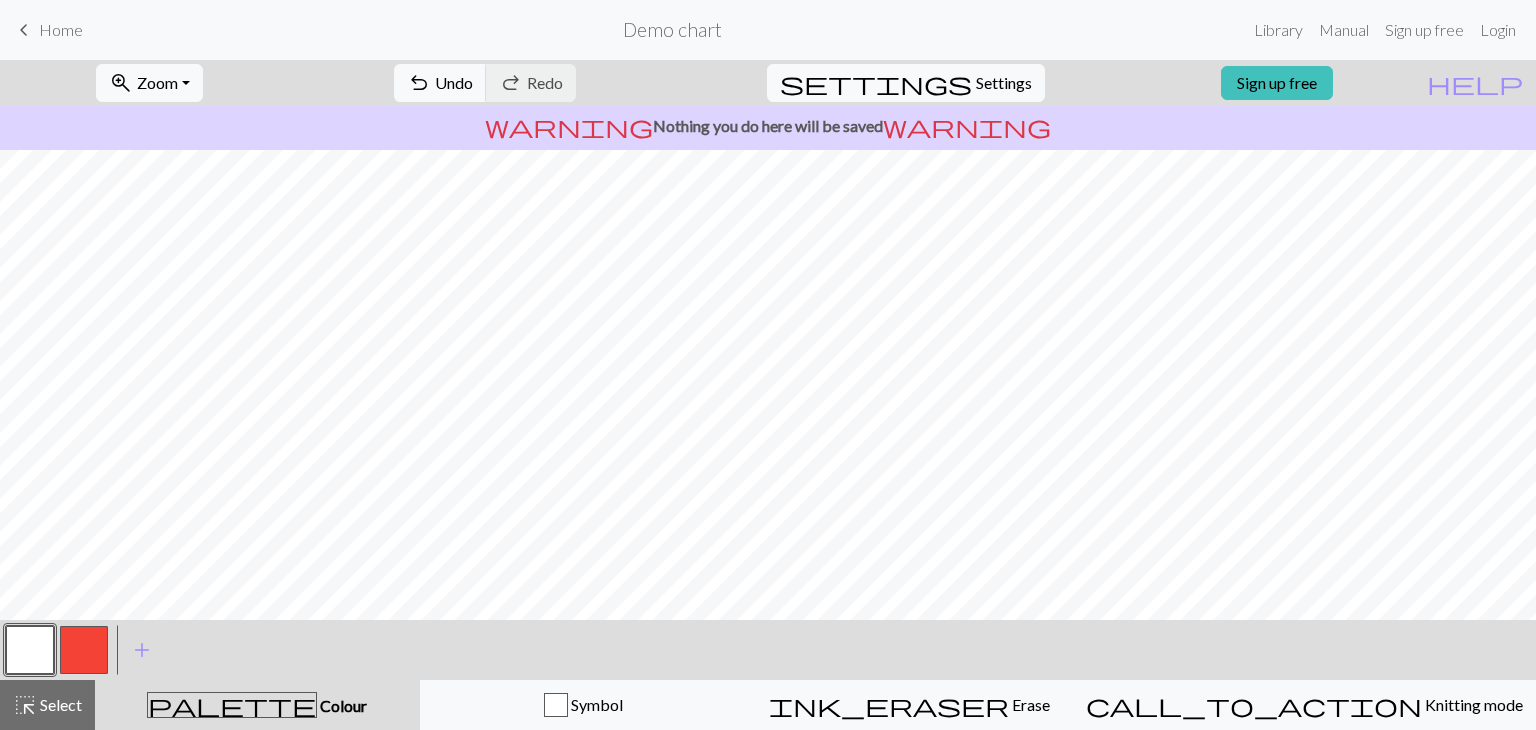 click at bounding box center (84, 650) 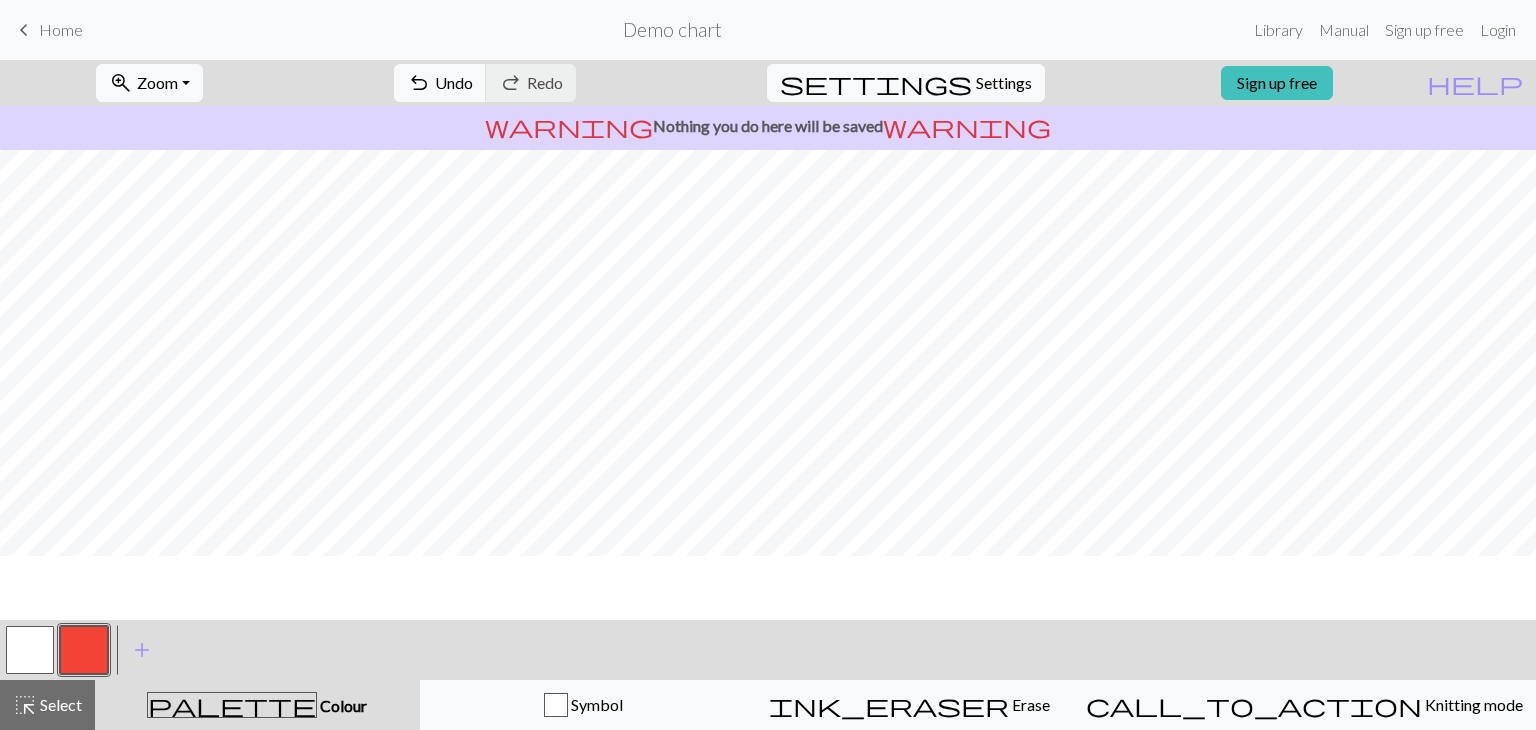 scroll, scrollTop: 0, scrollLeft: 0, axis: both 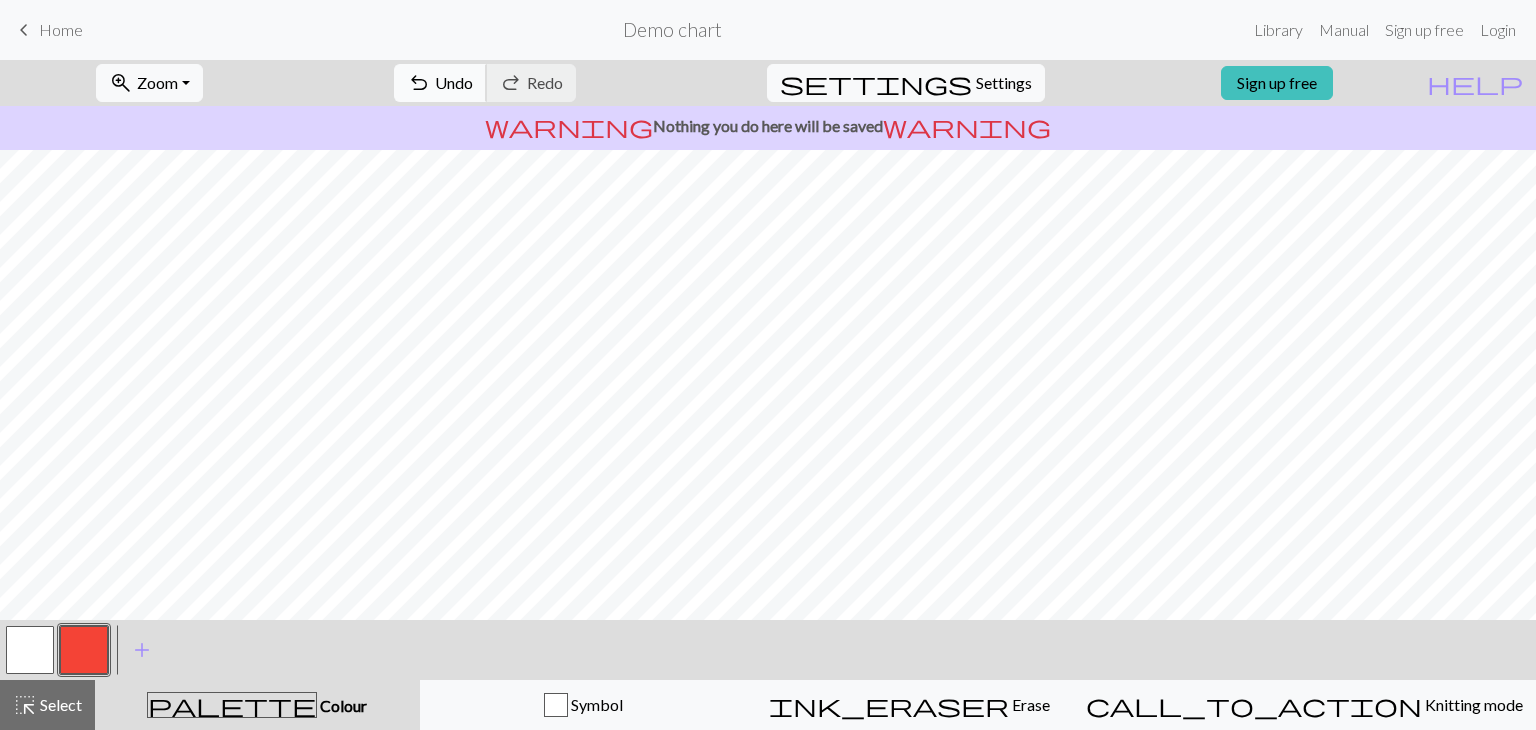 click on "undo Undo Undo" at bounding box center [440, 83] 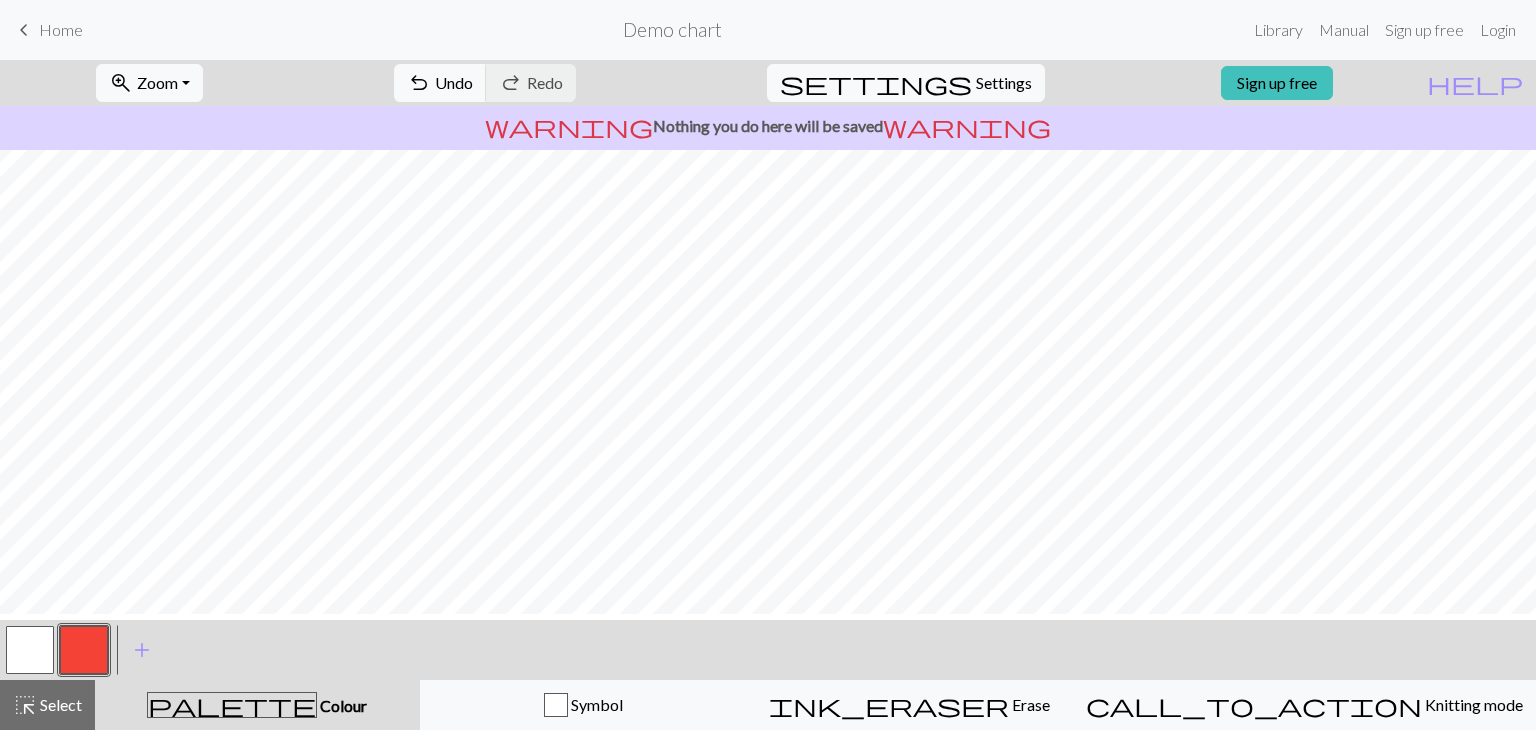 scroll, scrollTop: 0, scrollLeft: 0, axis: both 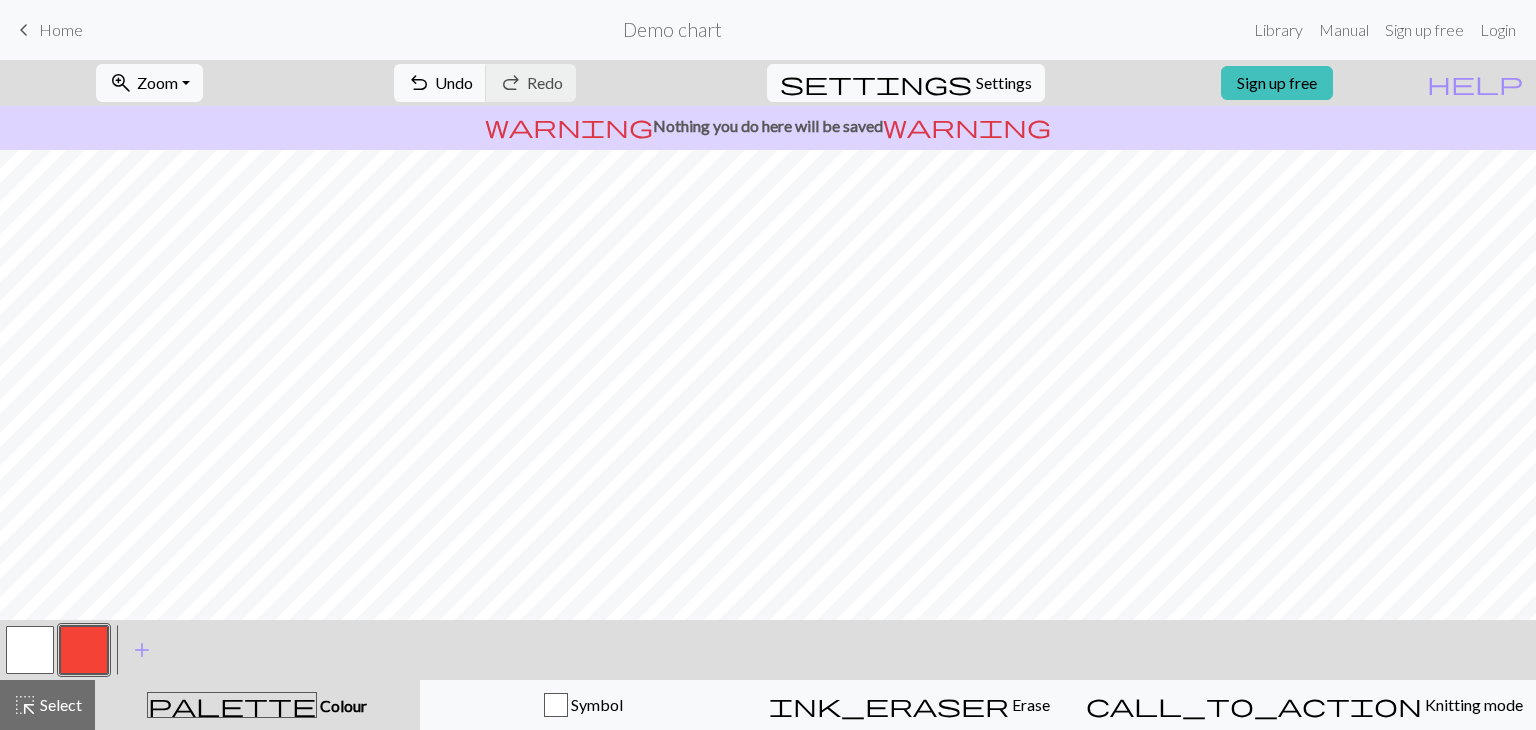 click at bounding box center (30, 650) 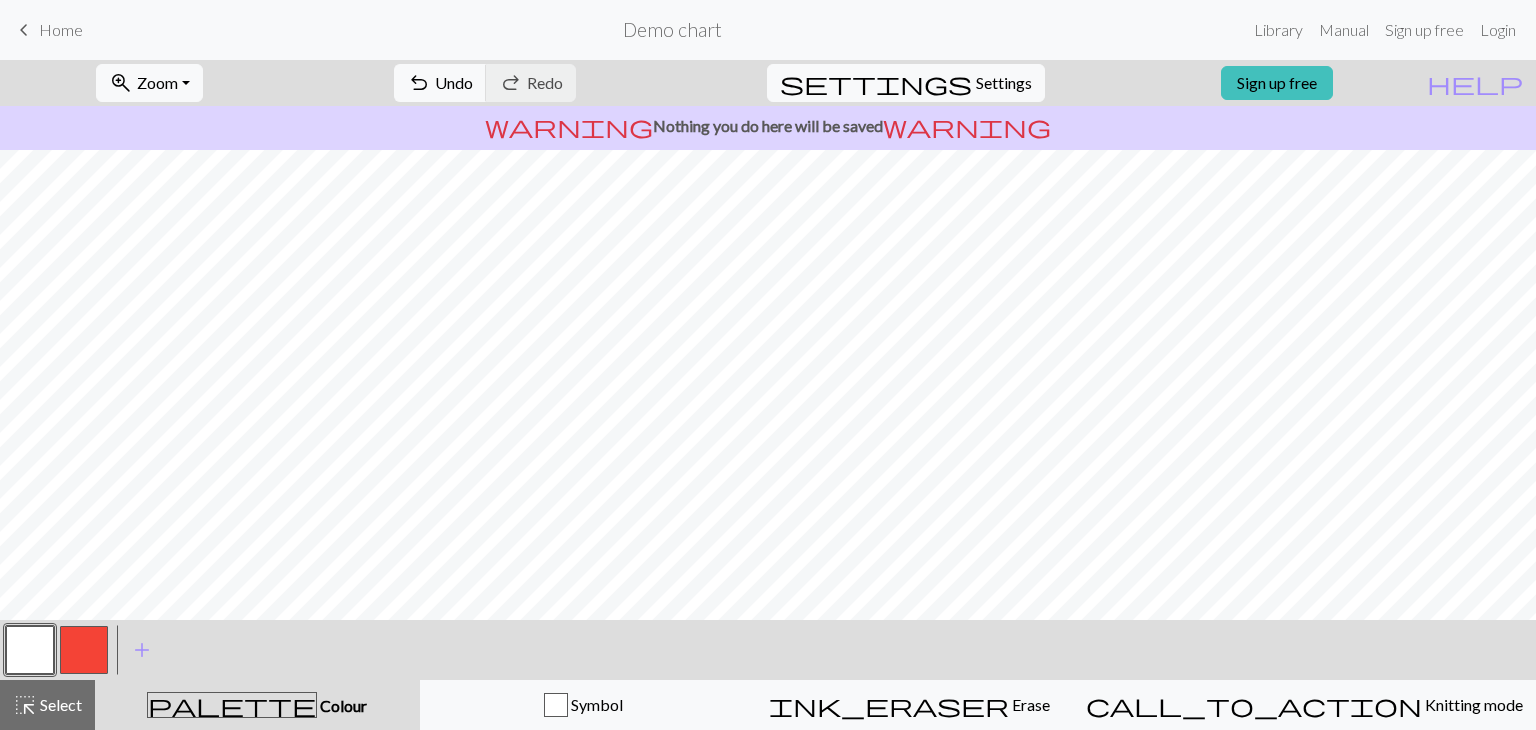 click on "< > add Add a  colour" at bounding box center [768, 650] 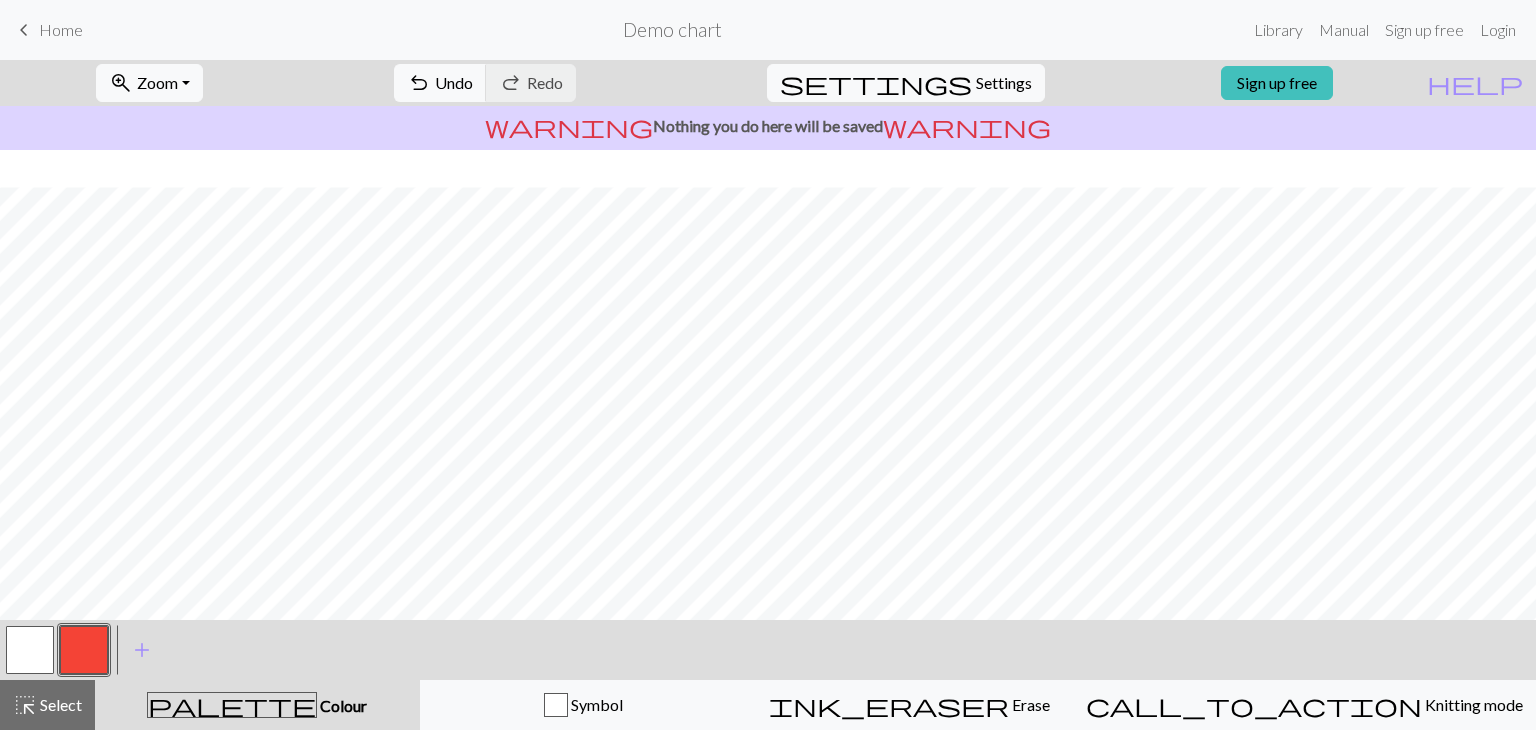 scroll, scrollTop: 100, scrollLeft: 0, axis: vertical 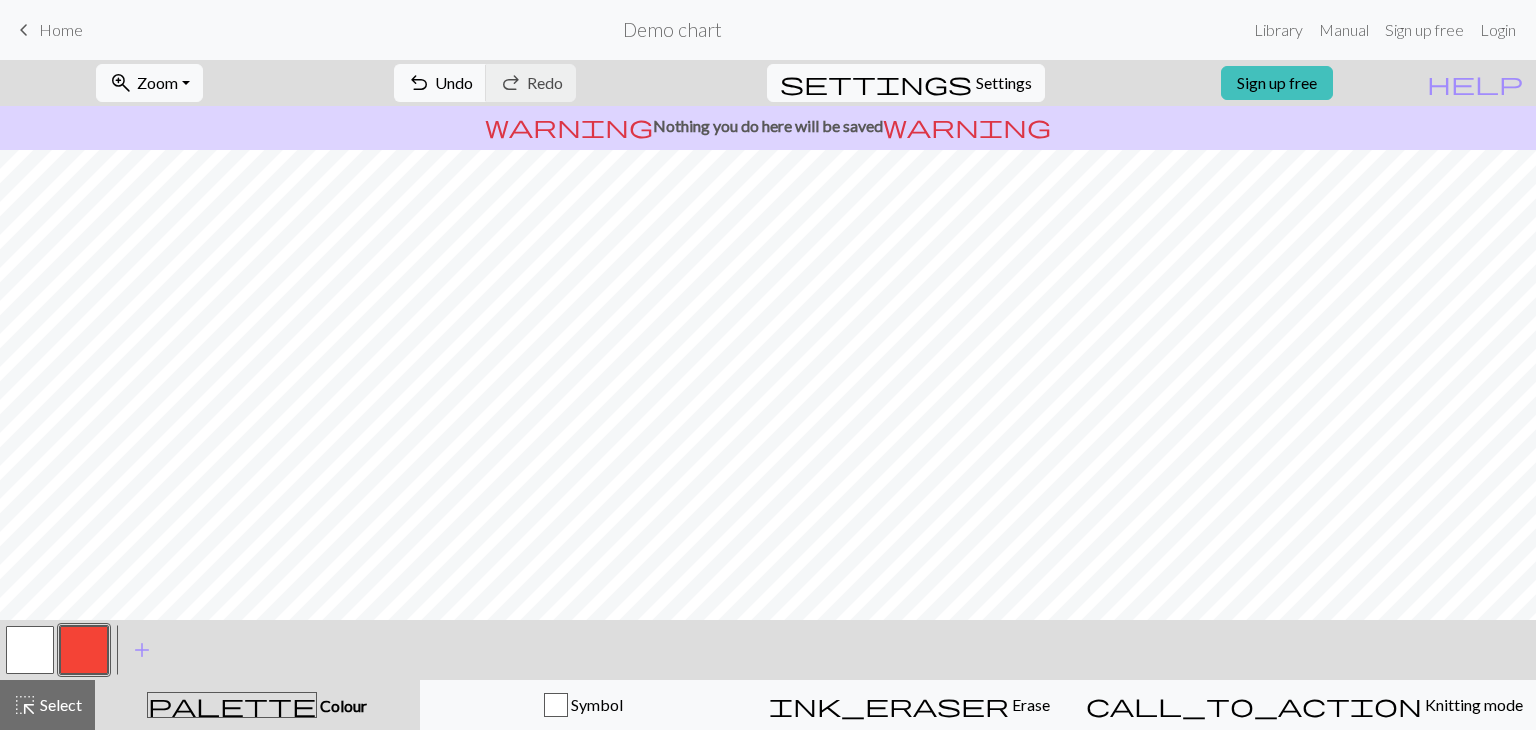 click at bounding box center [30, 650] 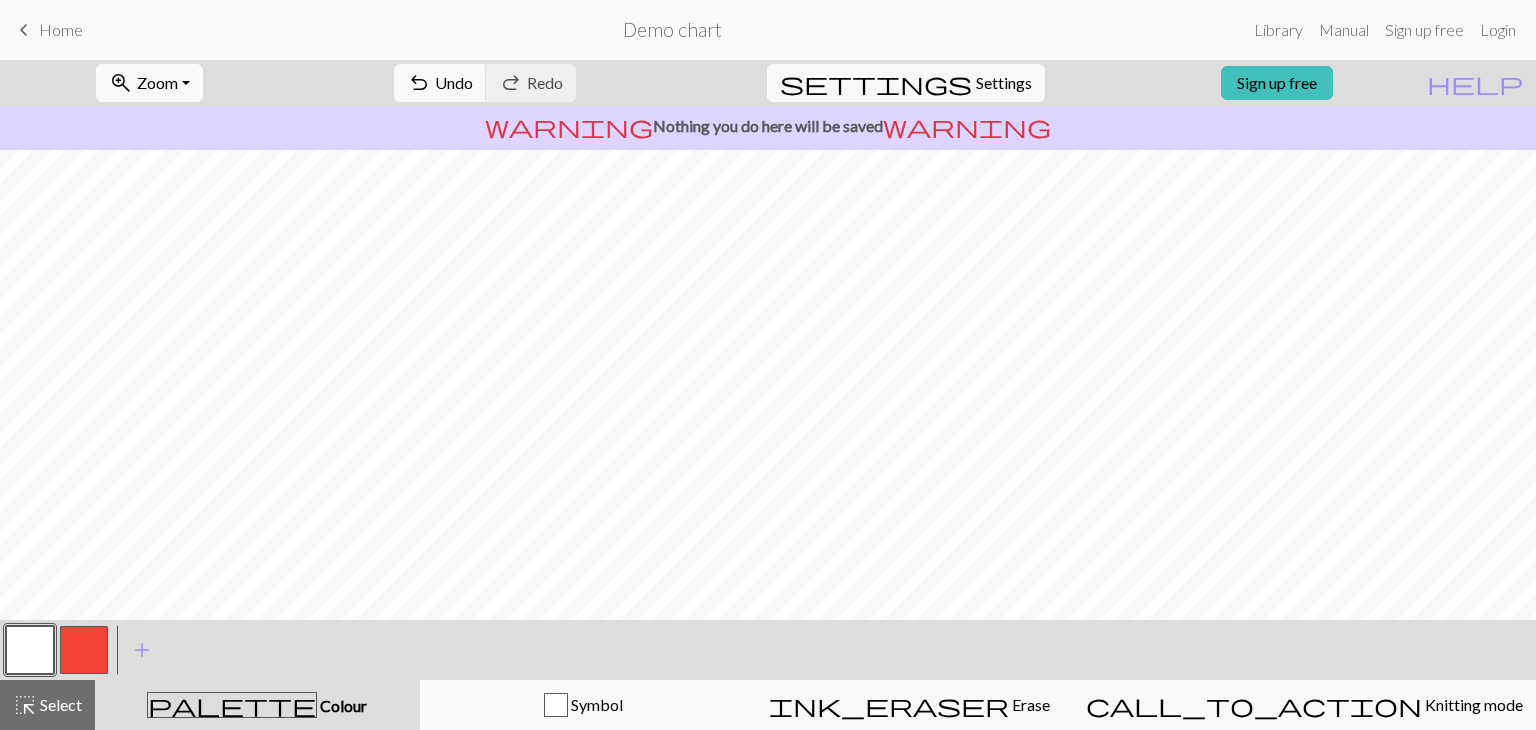 click at bounding box center [84, 650] 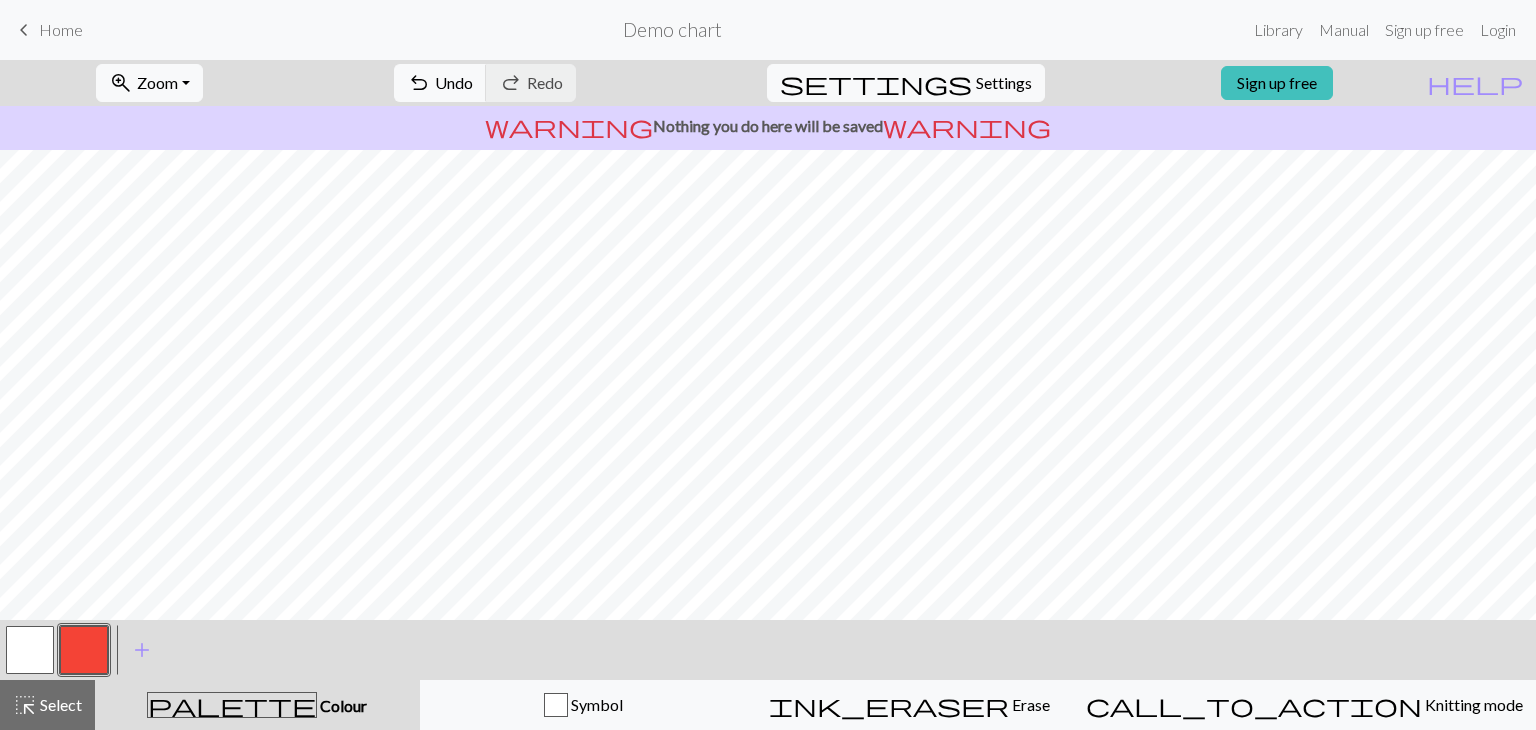 click at bounding box center [30, 650] 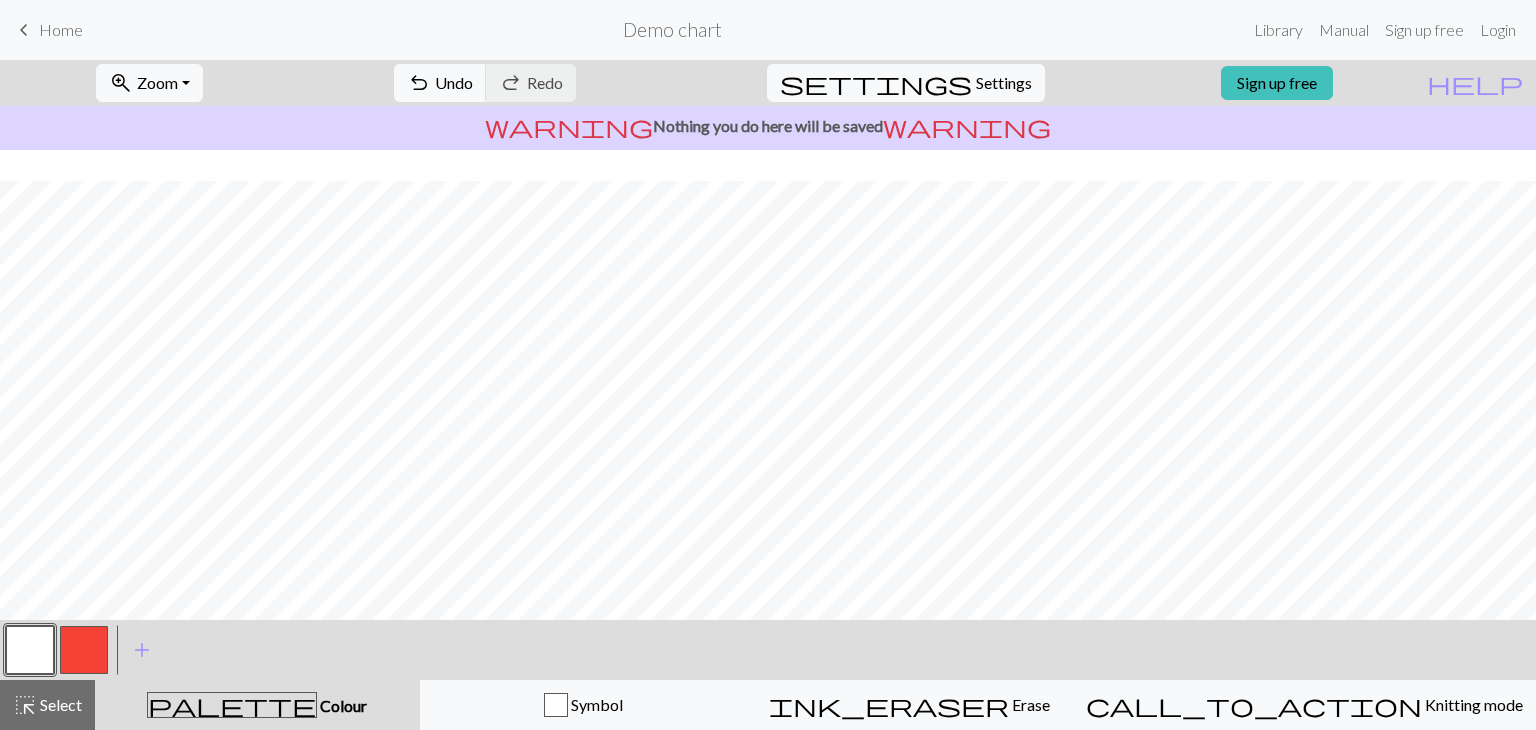 scroll, scrollTop: 275, scrollLeft: 0, axis: vertical 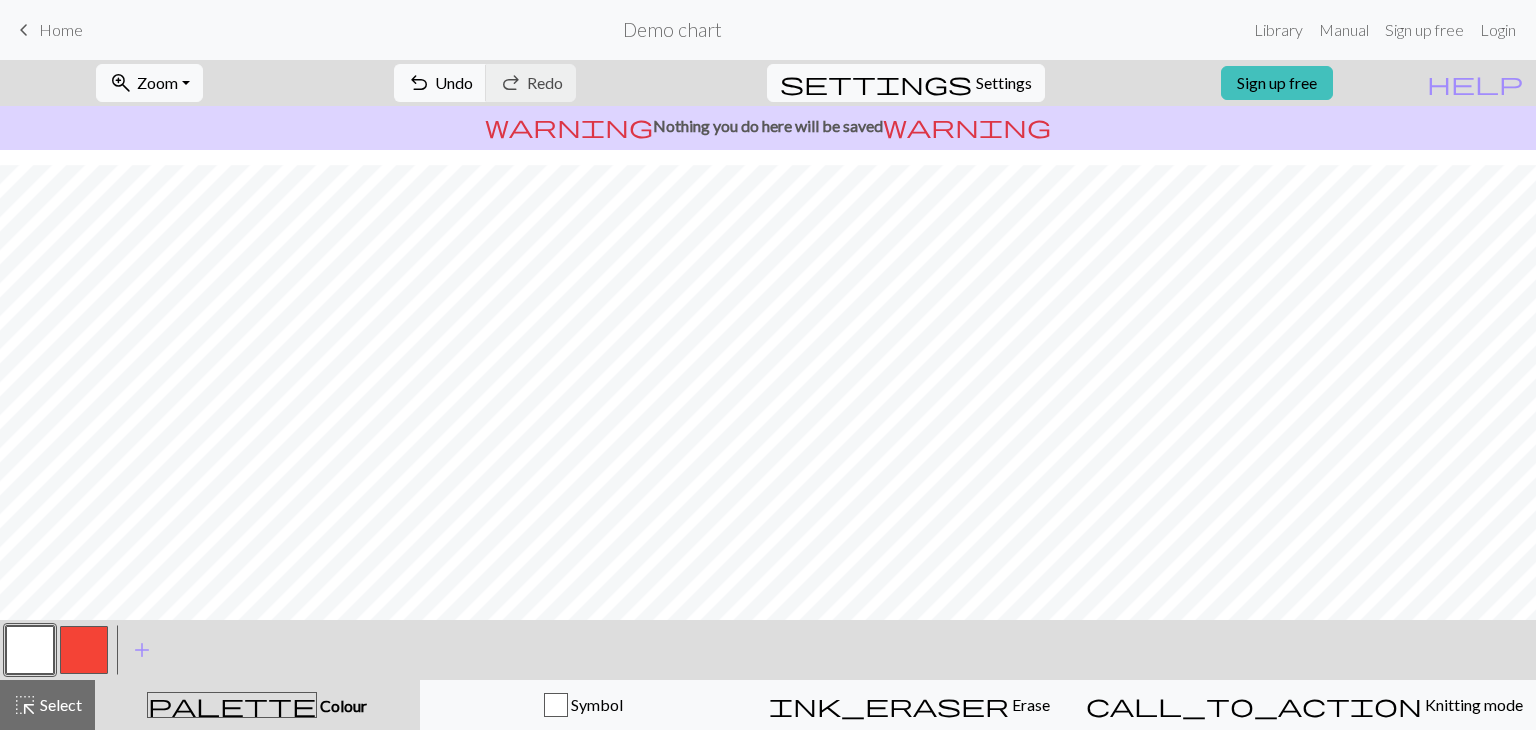 click at bounding box center (84, 650) 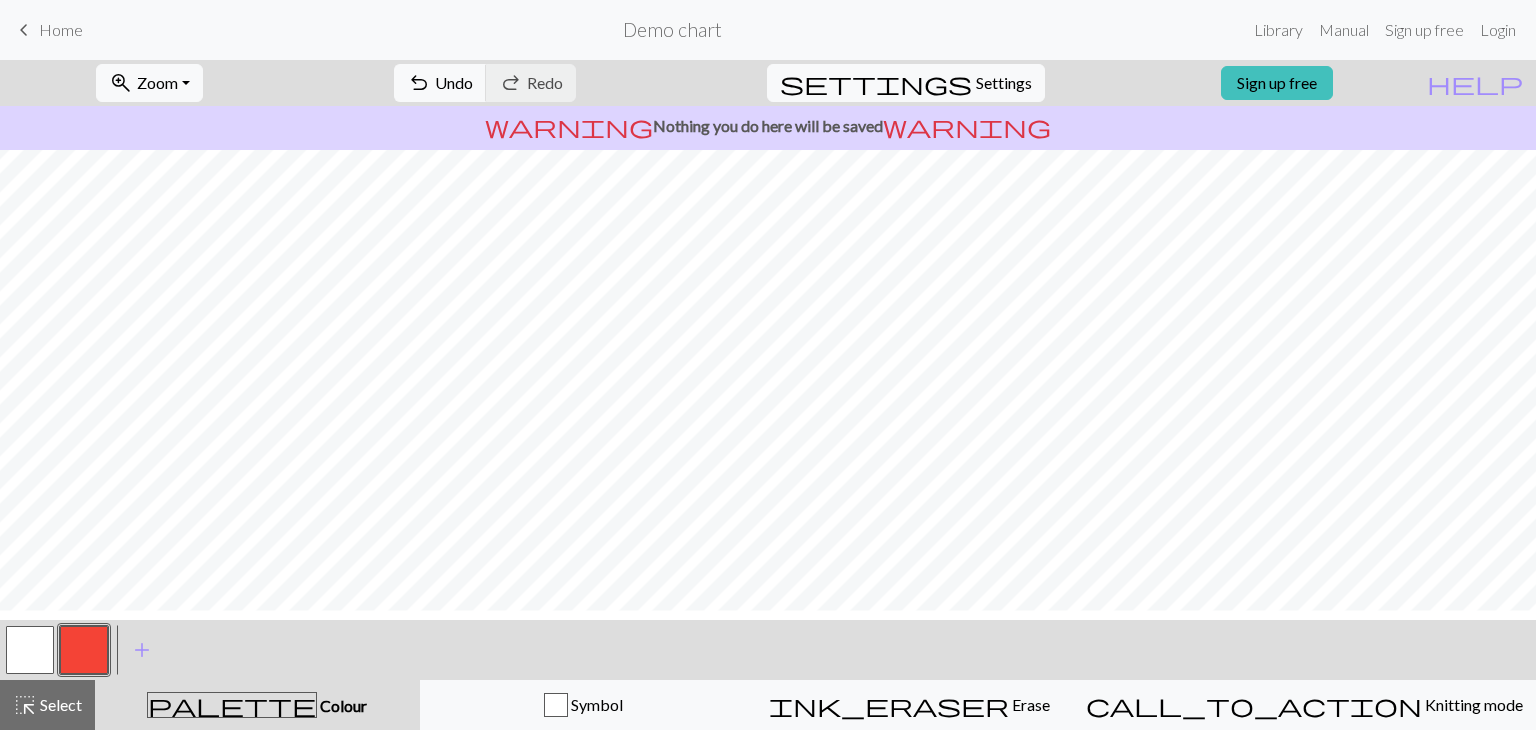 scroll, scrollTop: 75, scrollLeft: 0, axis: vertical 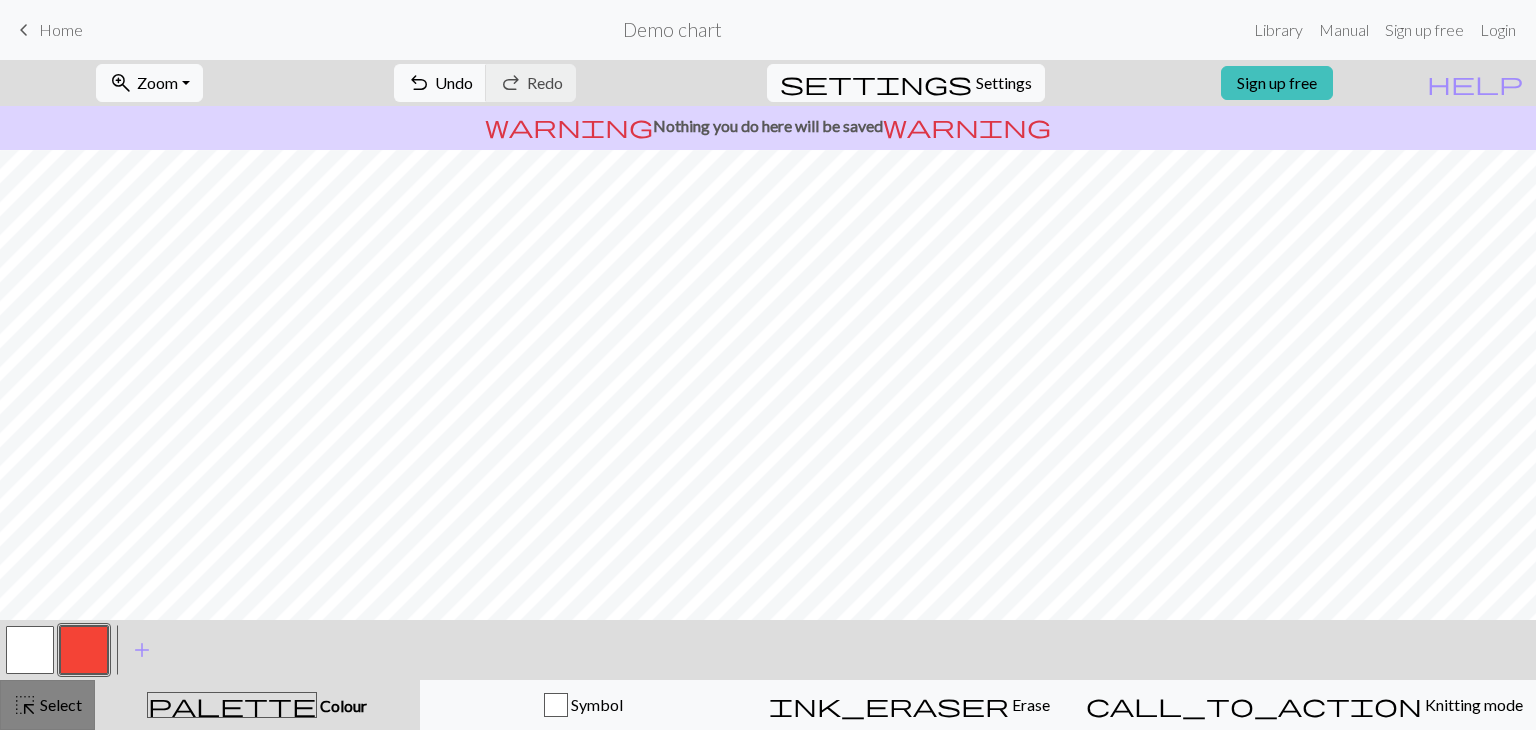 click on "highlight_alt   Select   Select" at bounding box center [47, 705] 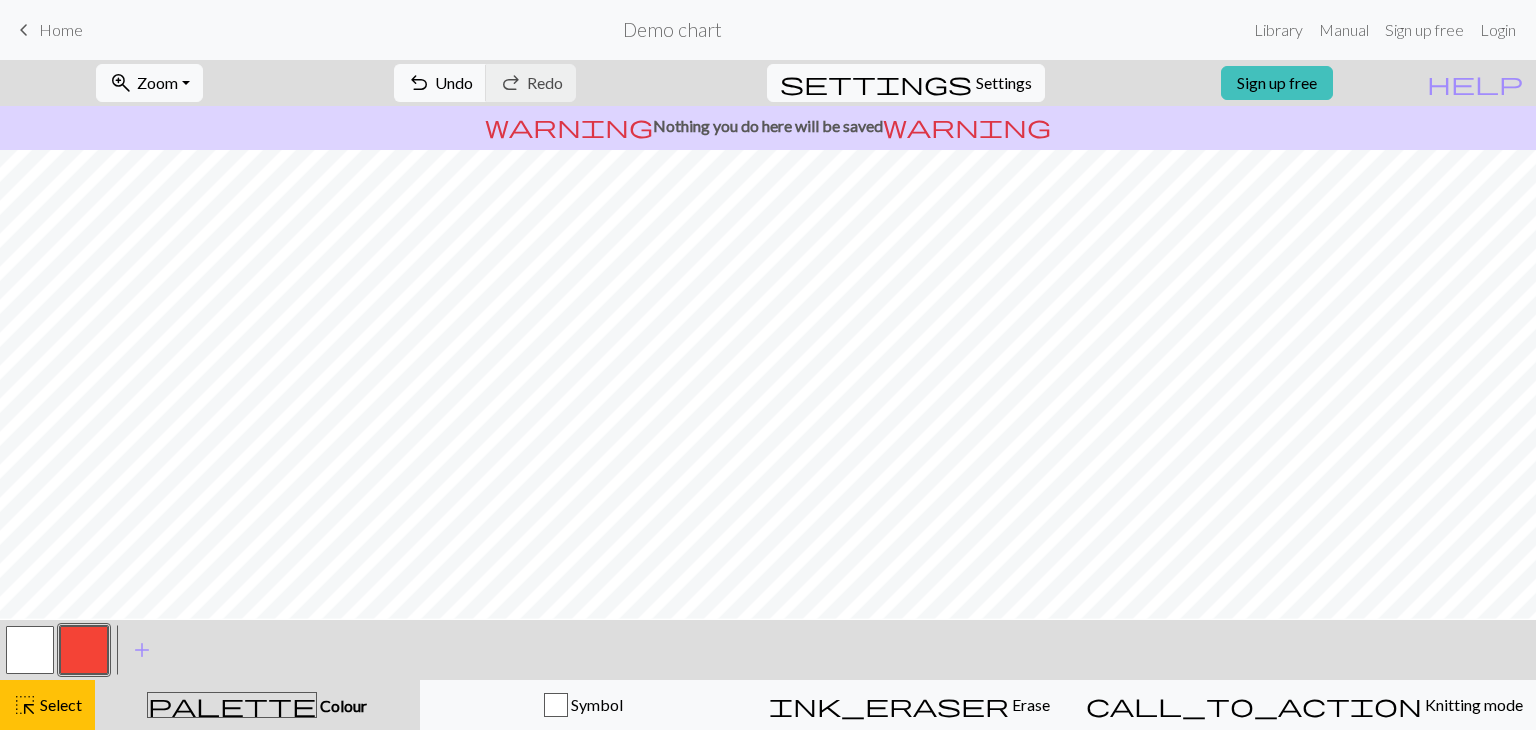 scroll, scrollTop: 0, scrollLeft: 0, axis: both 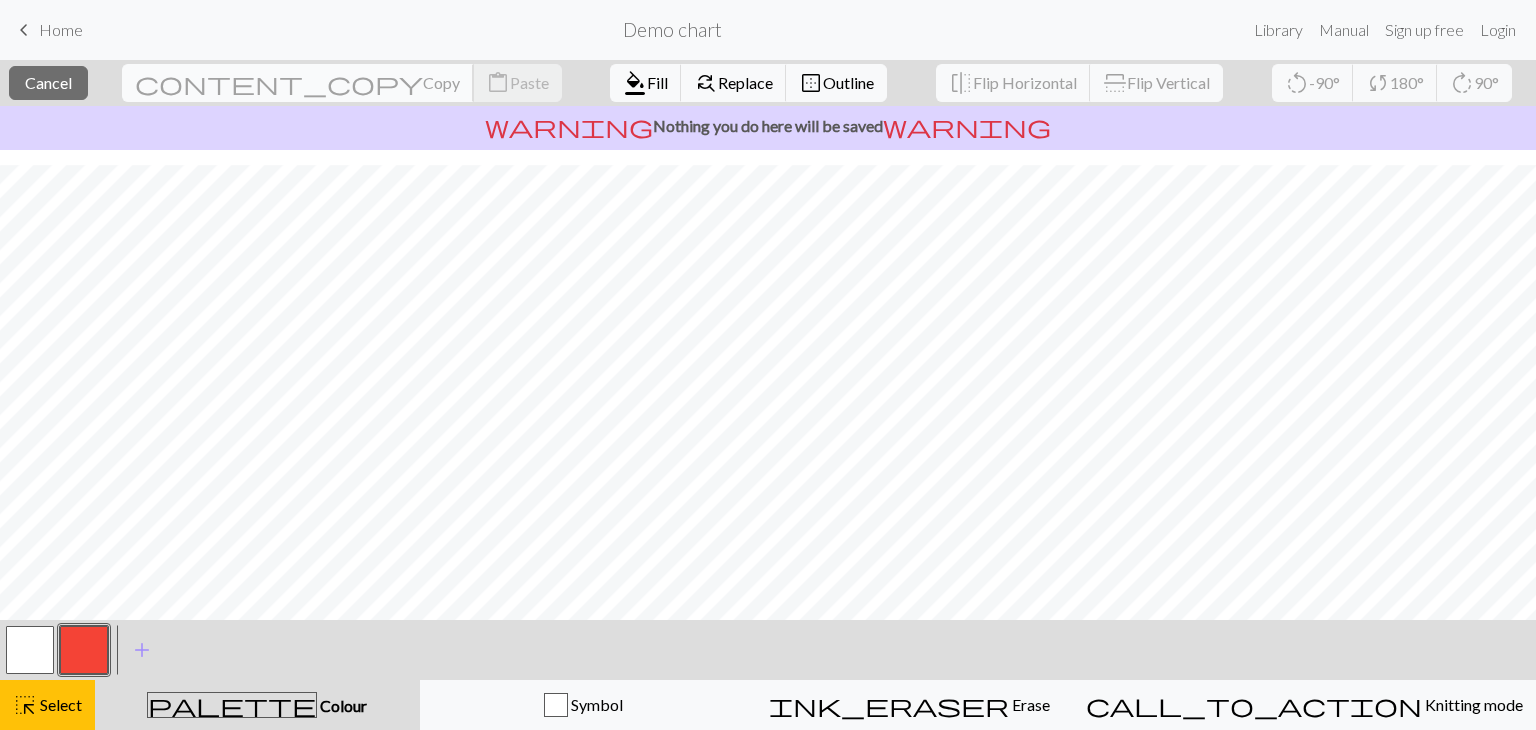 click on "Copy" at bounding box center (441, 82) 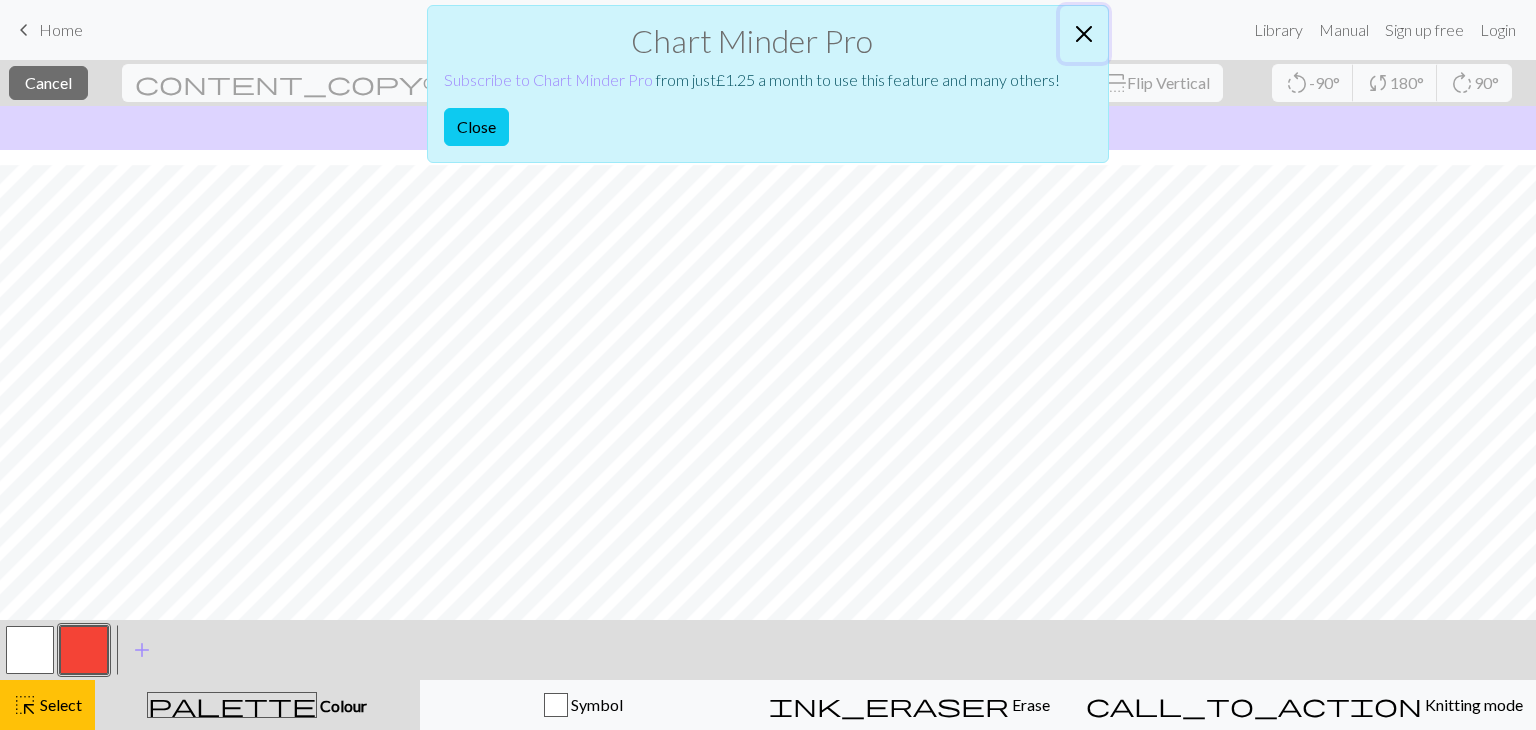 click at bounding box center [1084, 34] 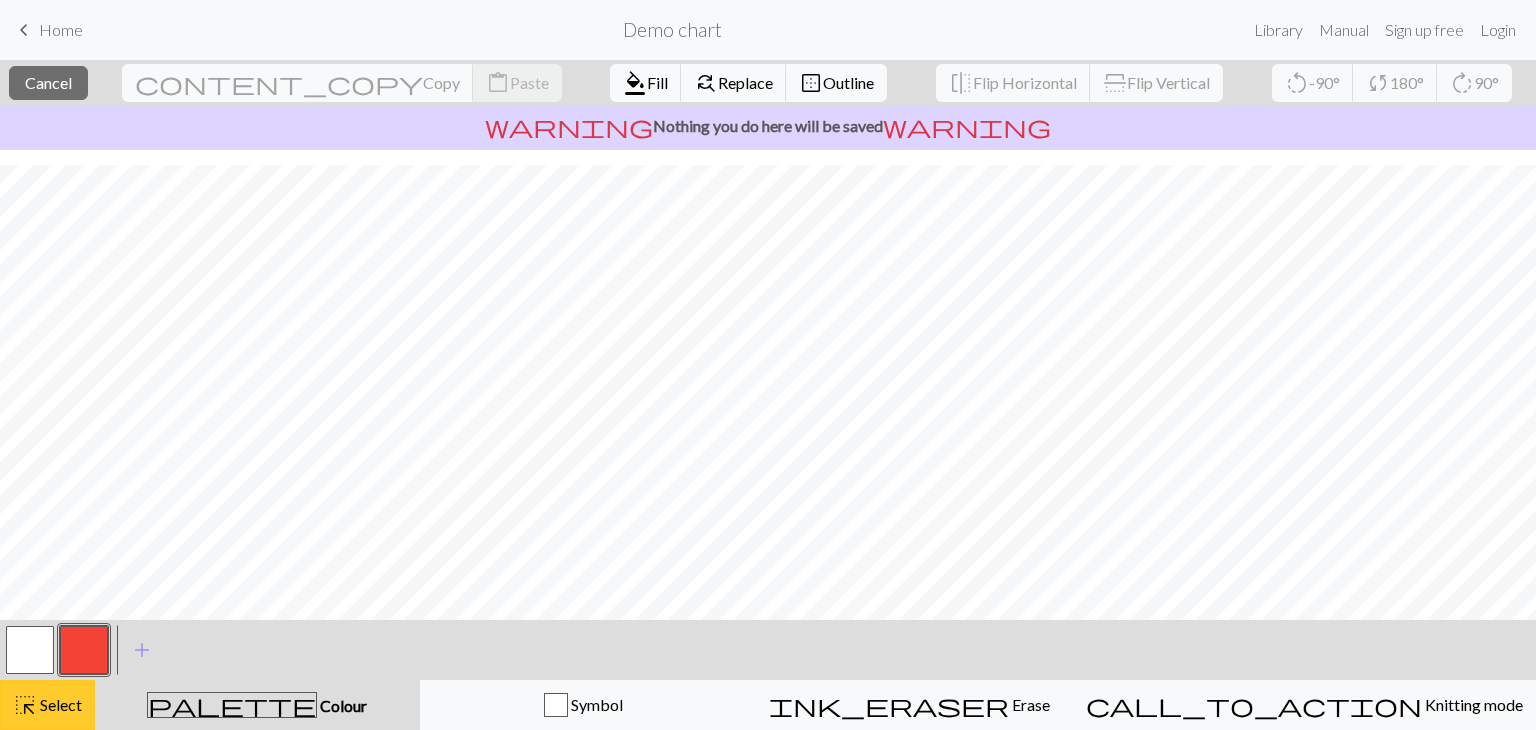 click on "Select" at bounding box center [59, 704] 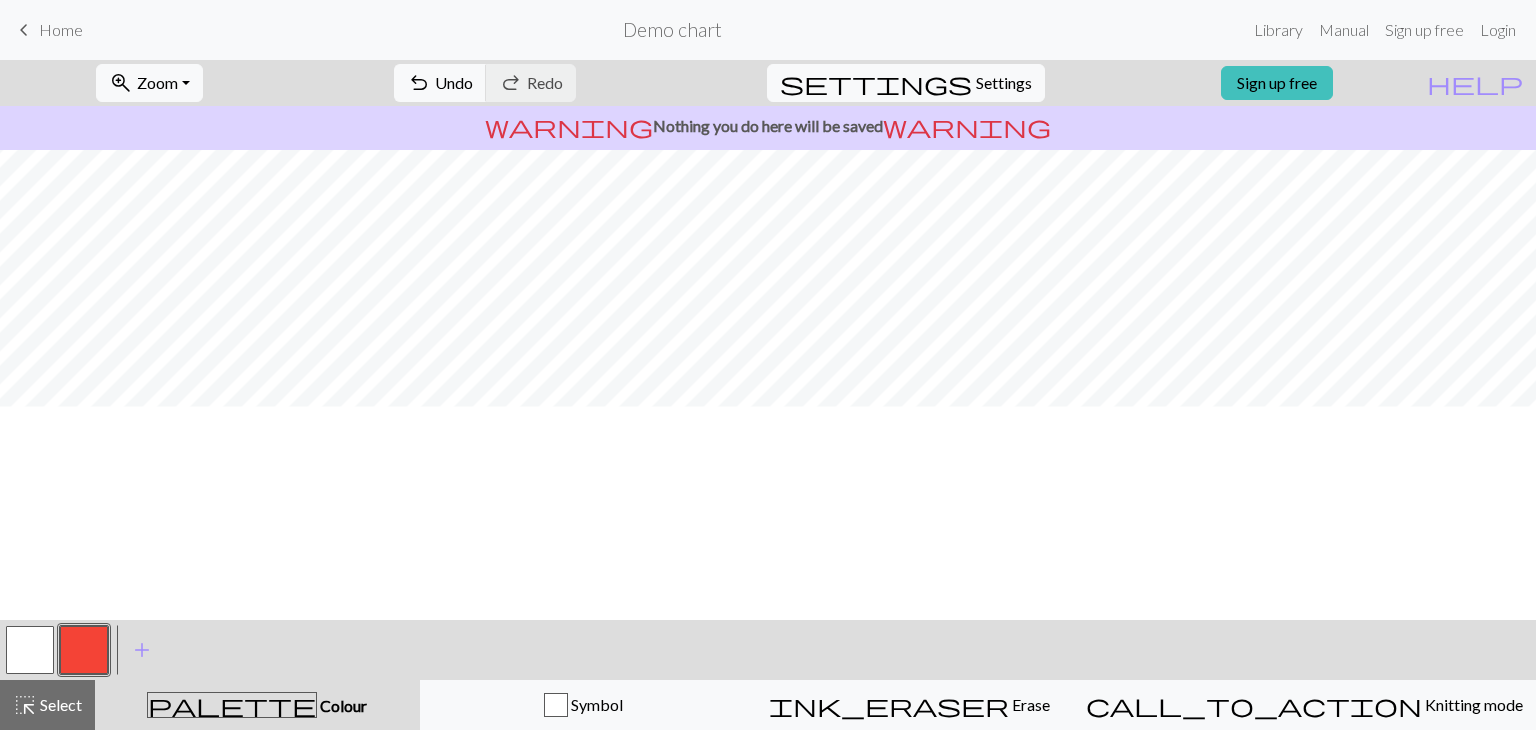 scroll, scrollTop: 0, scrollLeft: 0, axis: both 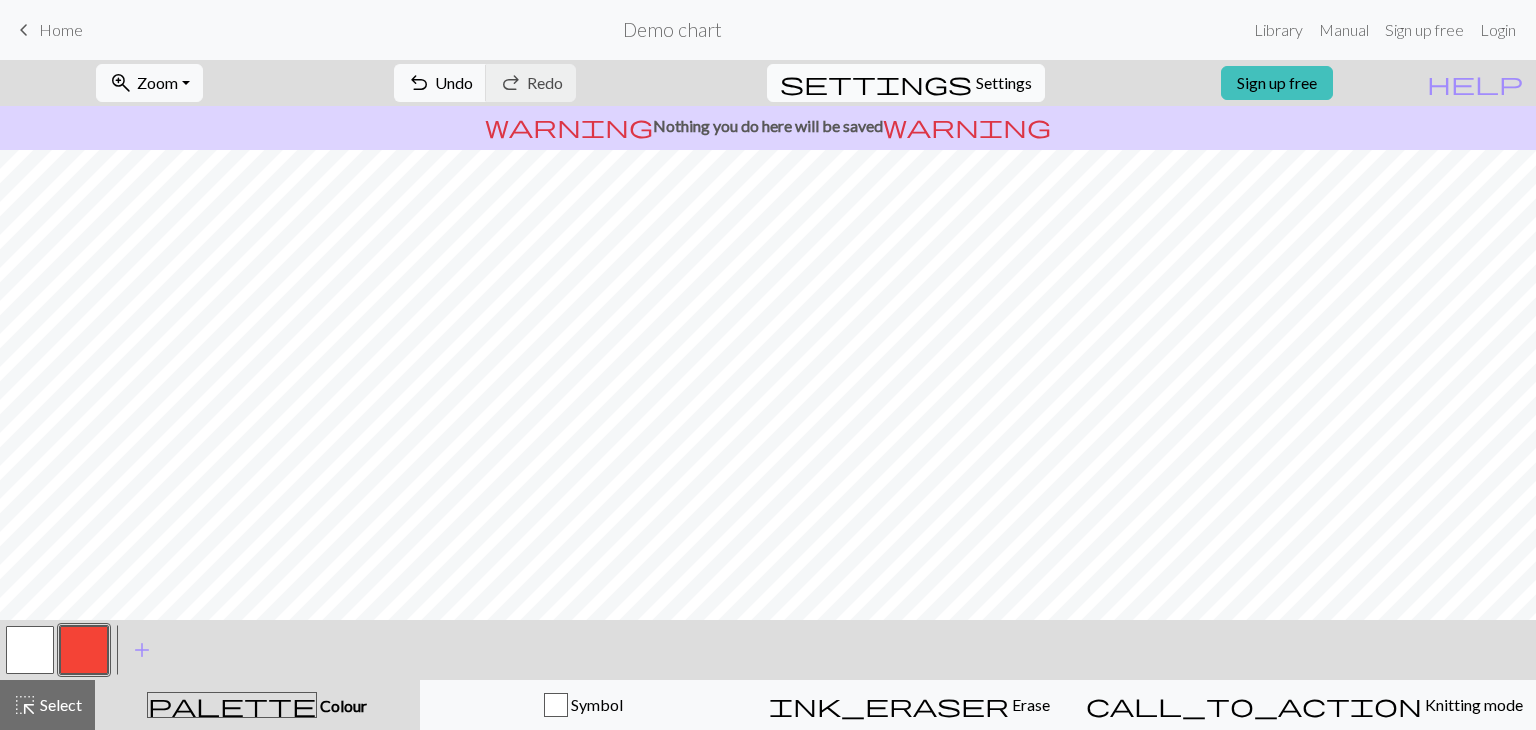 click on "Settings" at bounding box center [1004, 83] 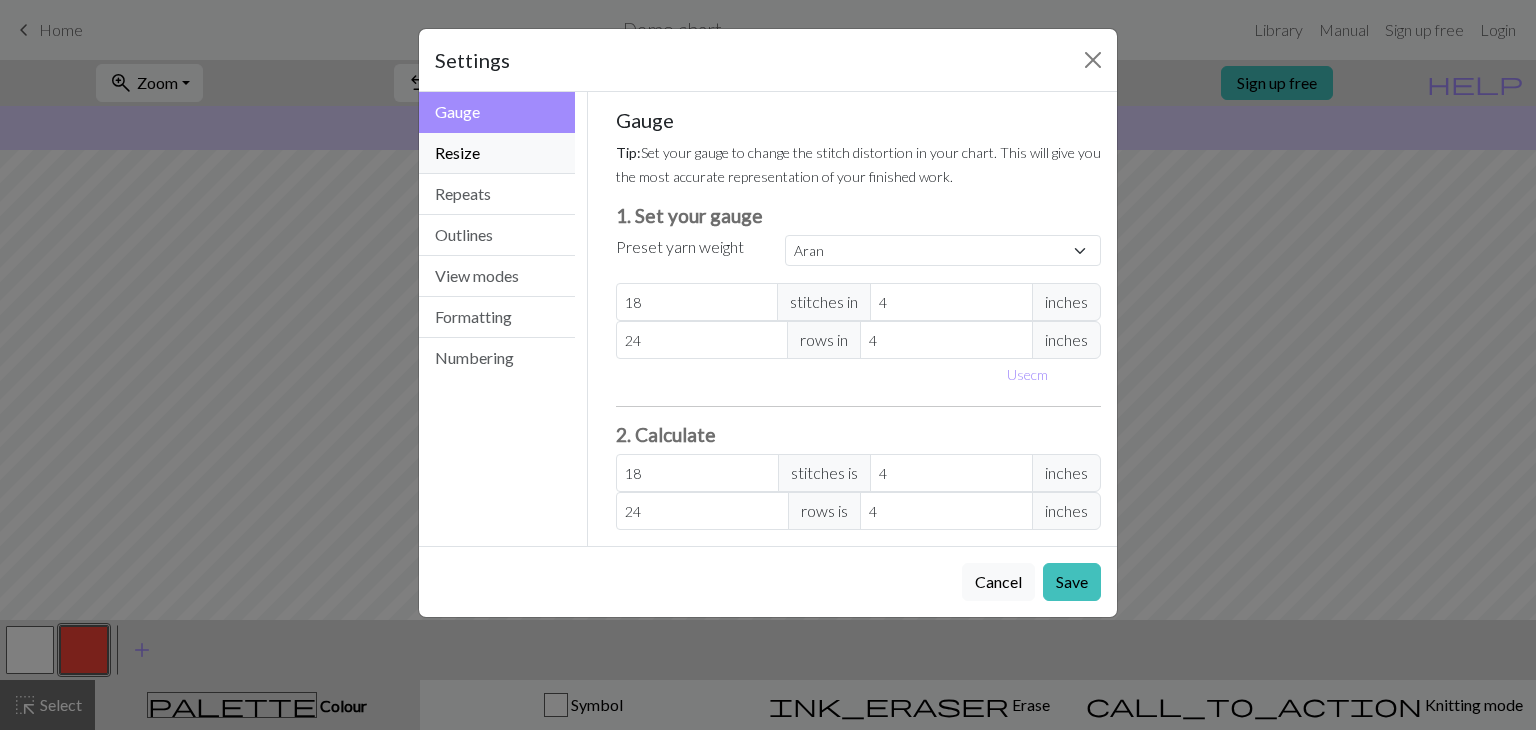 click on "Resize" at bounding box center [497, 153] 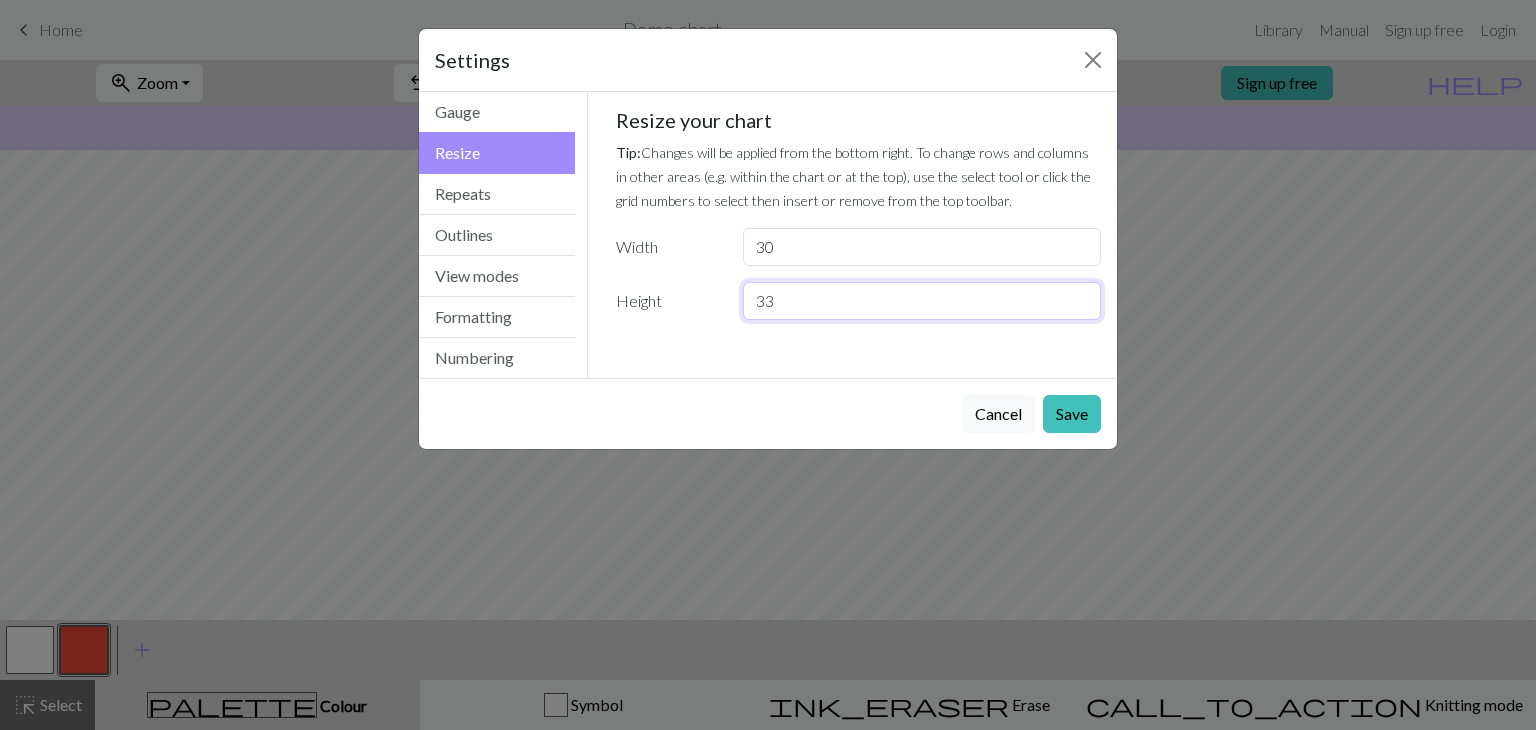 click on "33" at bounding box center [922, 301] 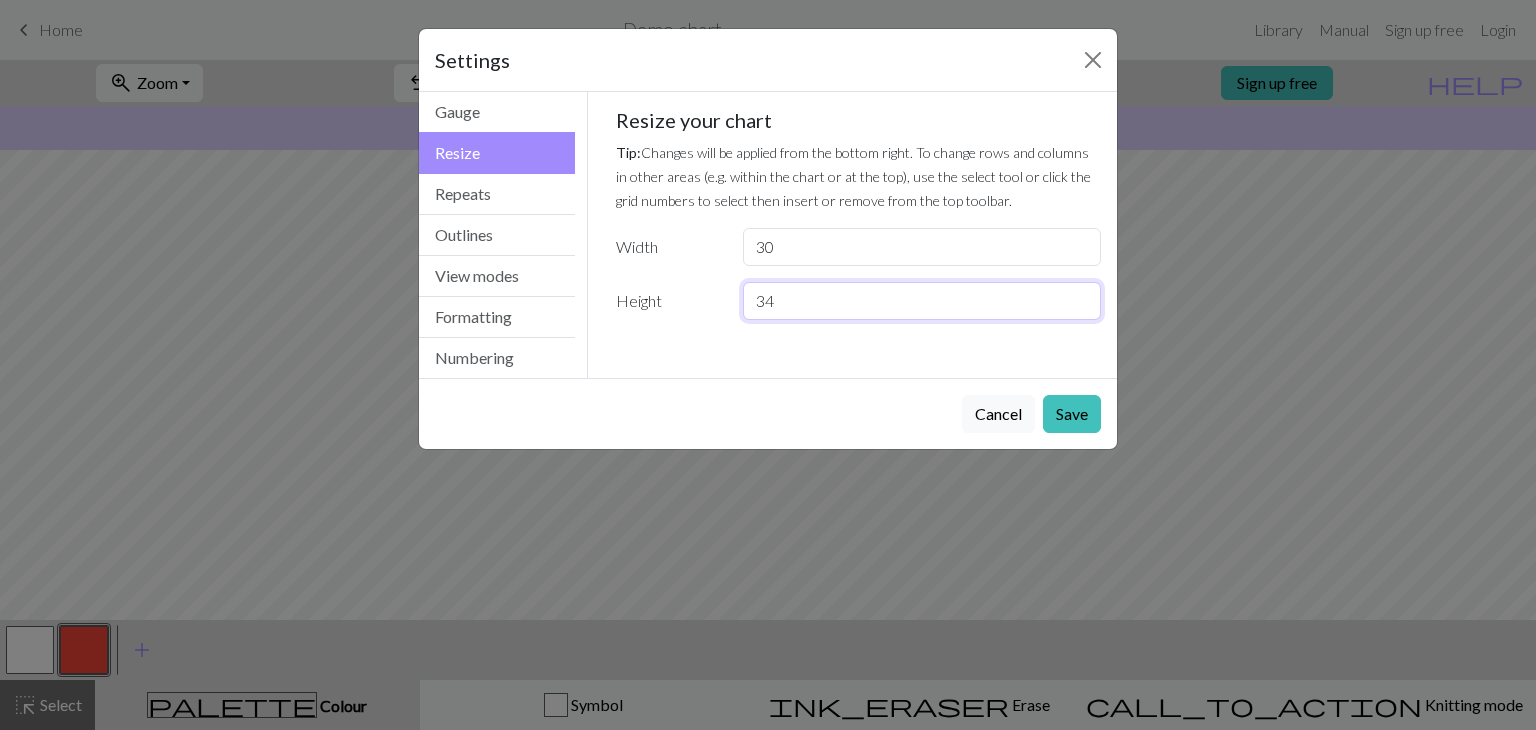 click on "34" at bounding box center [922, 301] 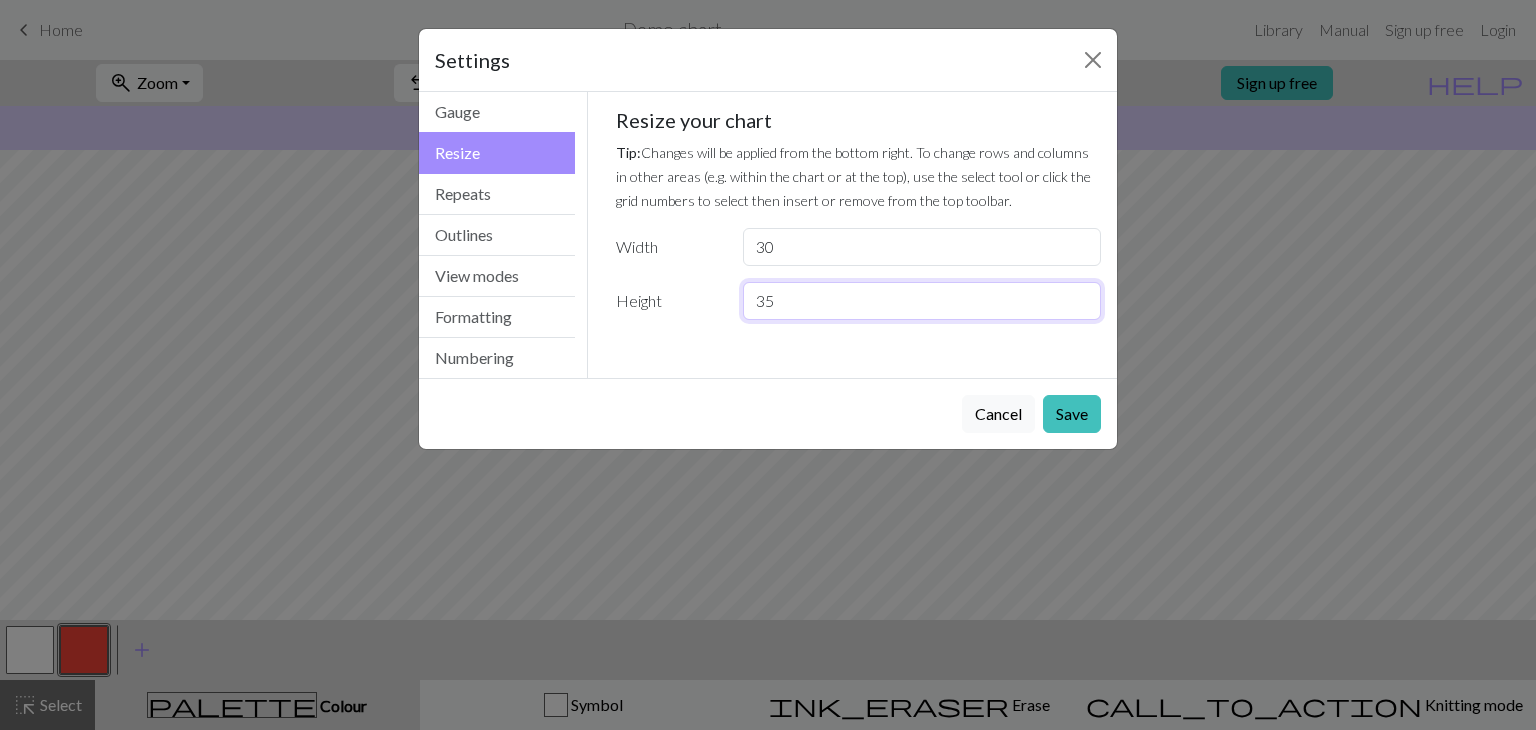 click on "35" at bounding box center [922, 301] 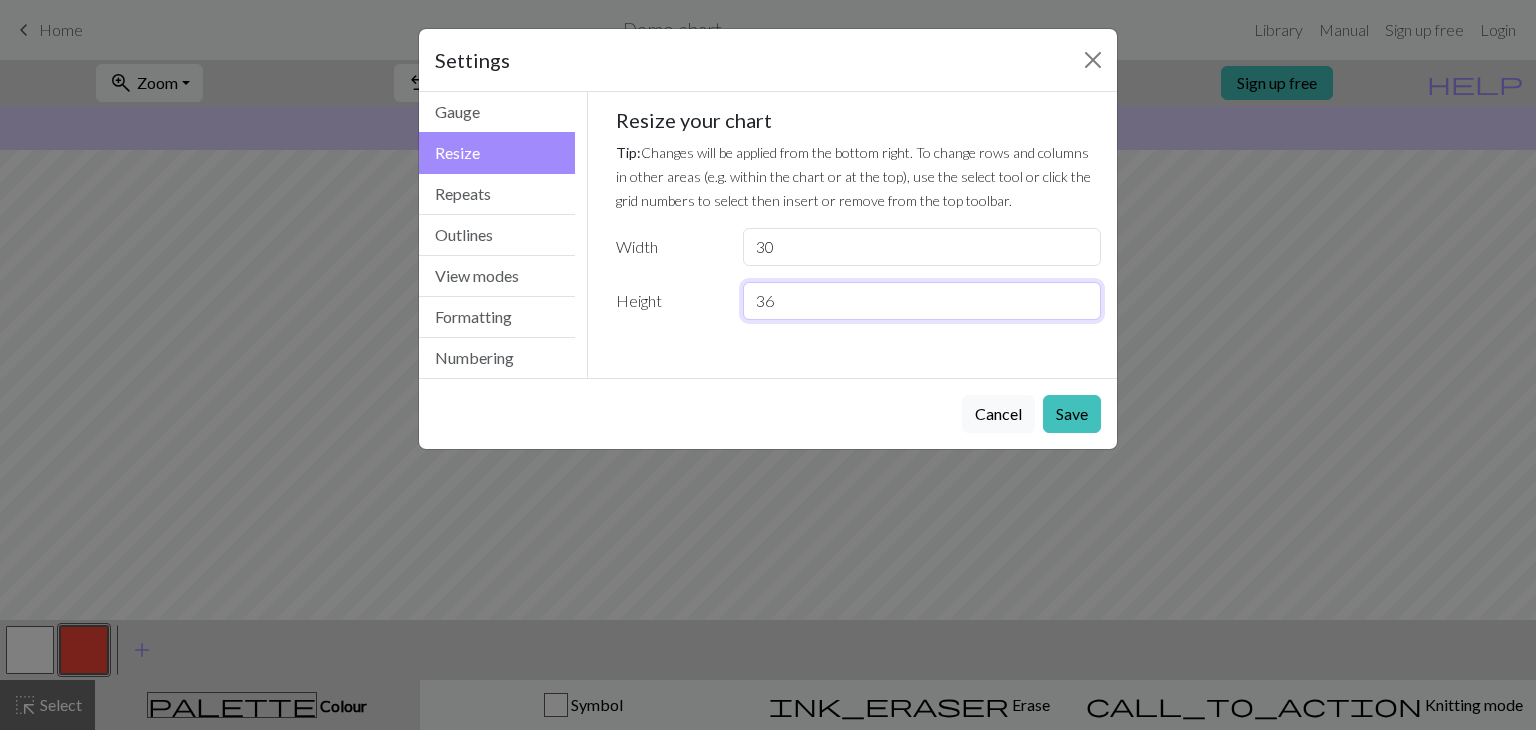 click on "36" at bounding box center (922, 301) 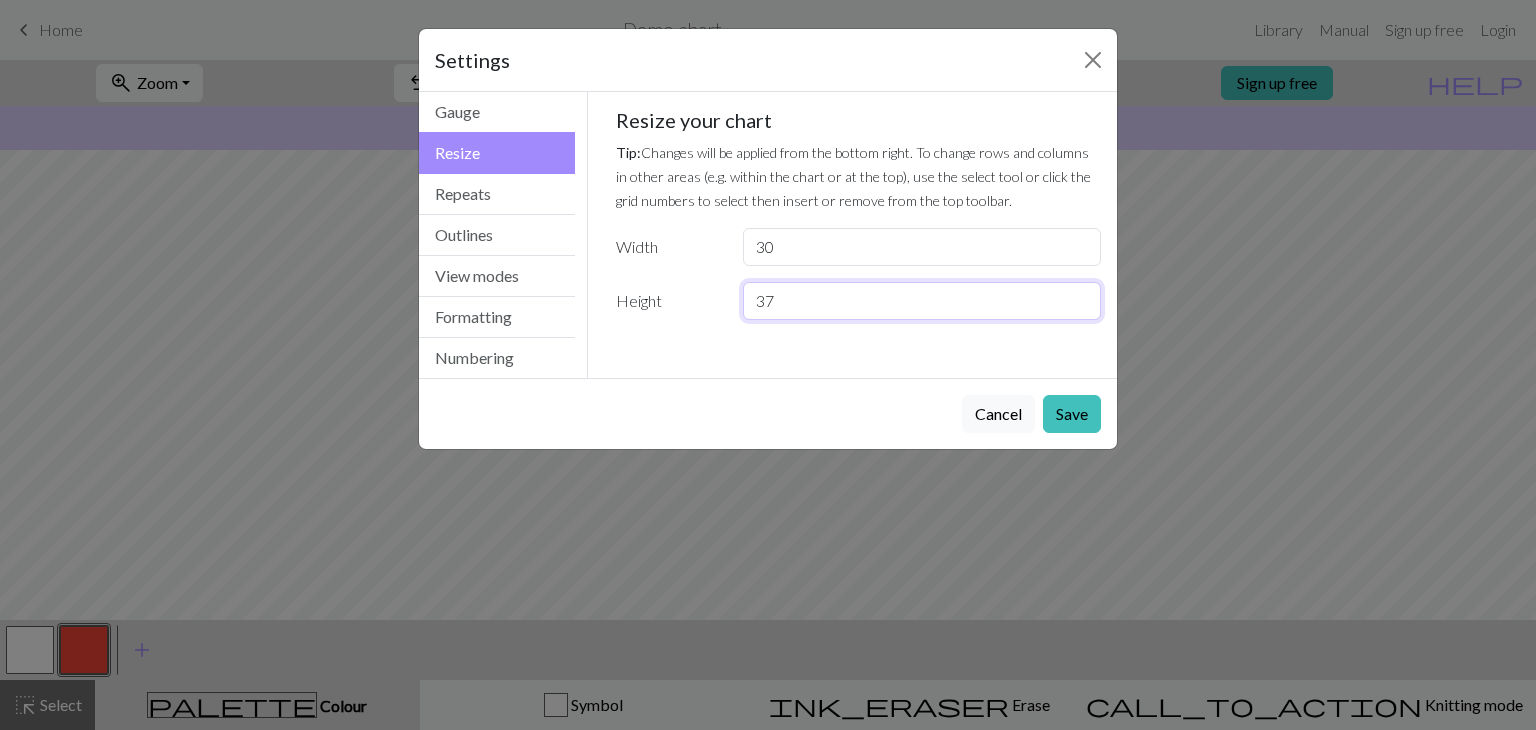 click on "37" at bounding box center (922, 301) 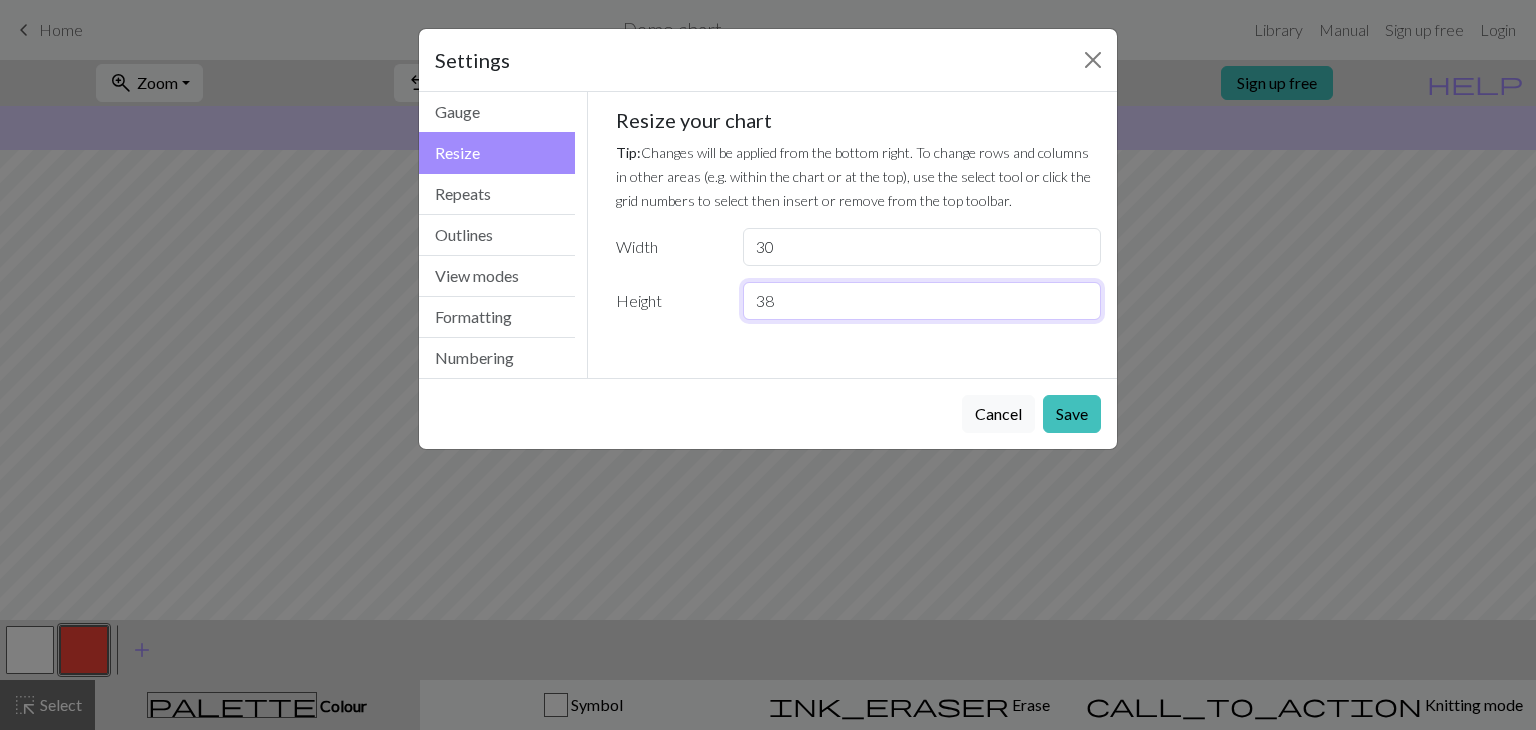 click on "38" at bounding box center (922, 301) 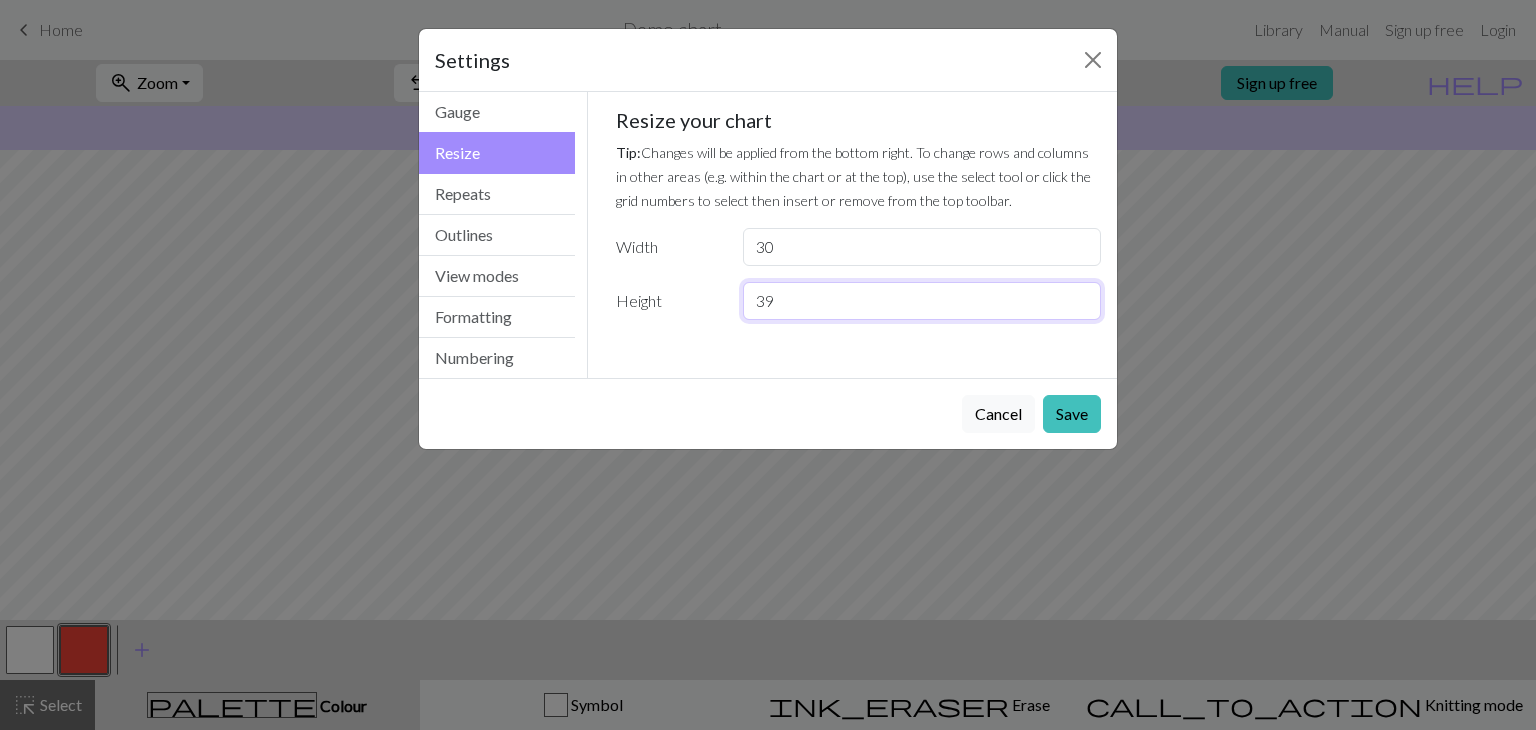 type on "39" 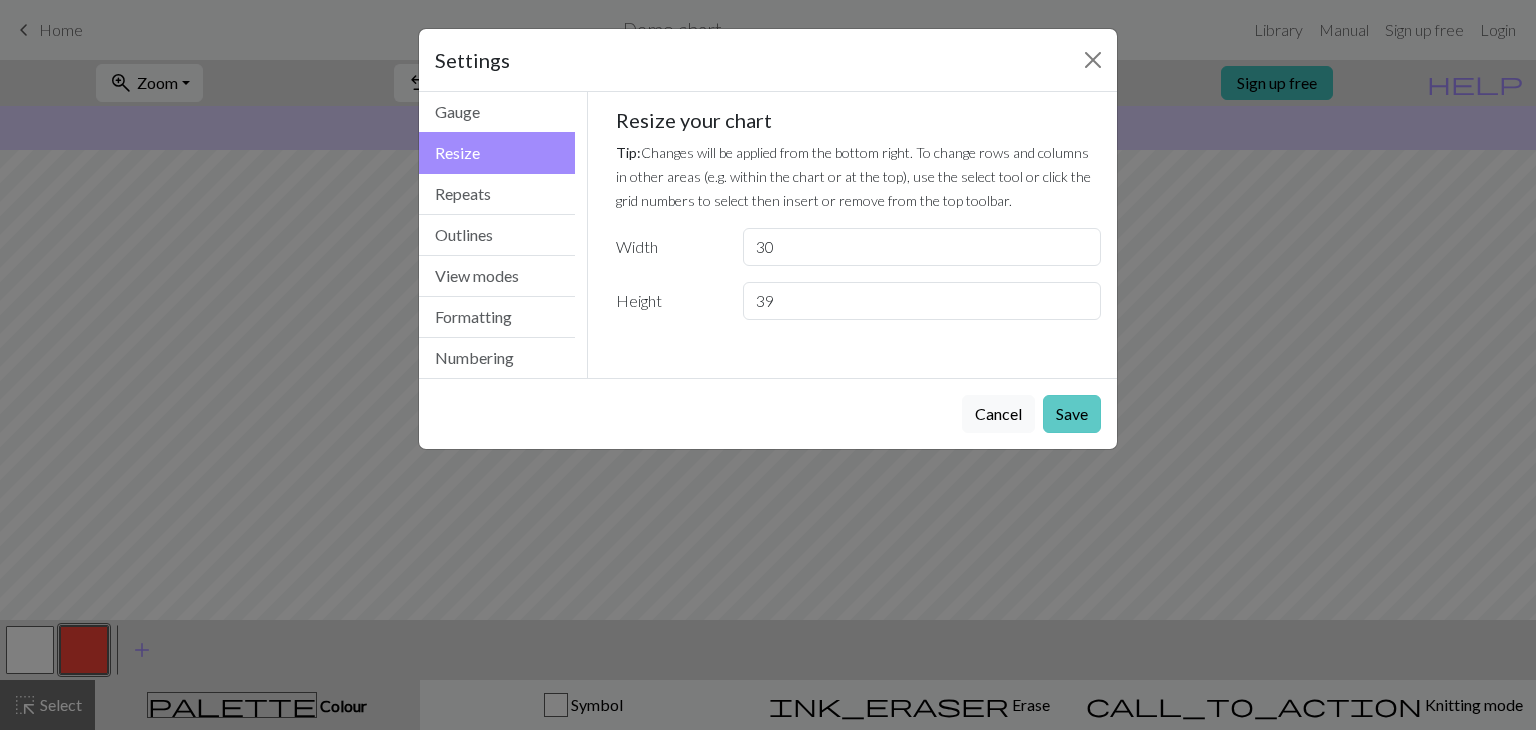 click on "Save" at bounding box center (1072, 414) 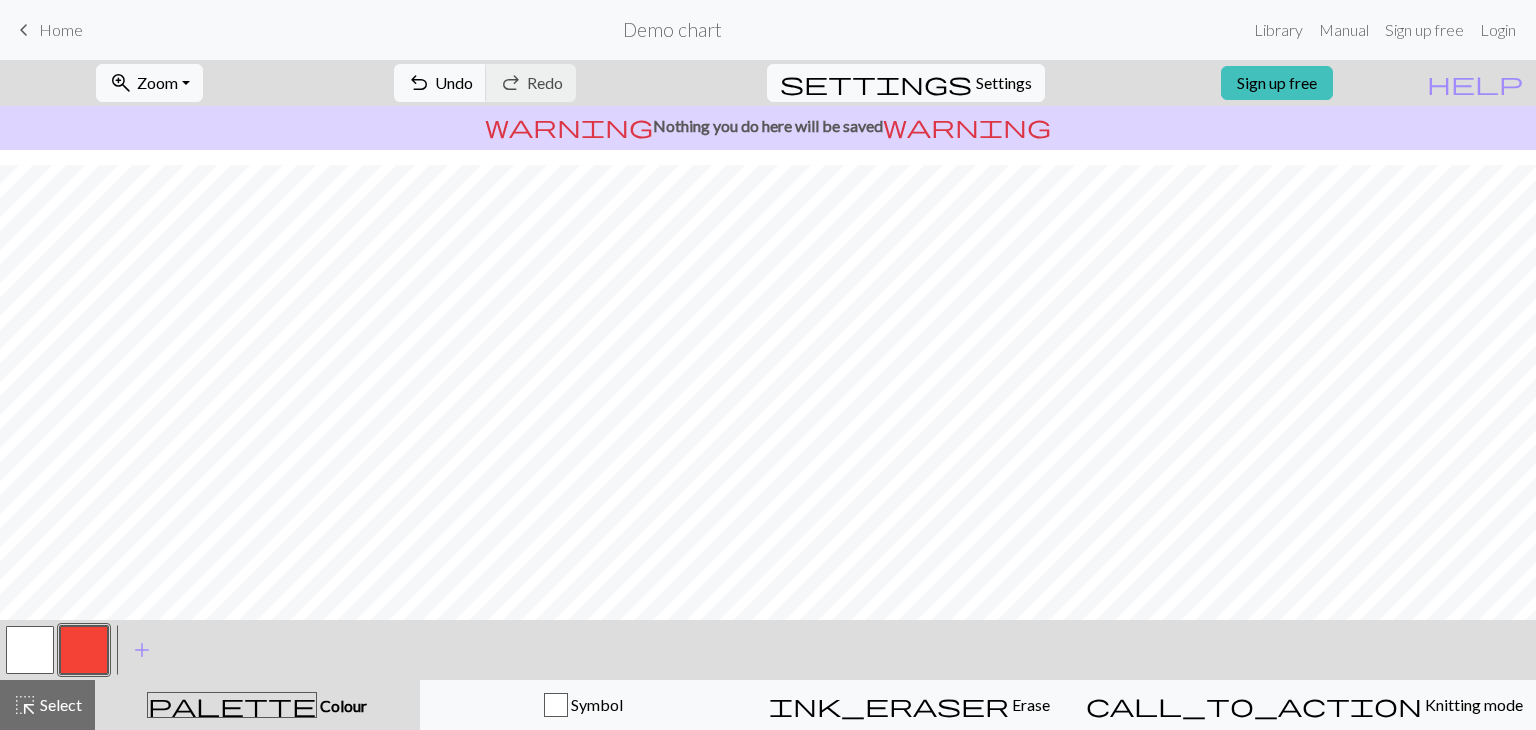 scroll, scrollTop: 415, scrollLeft: 0, axis: vertical 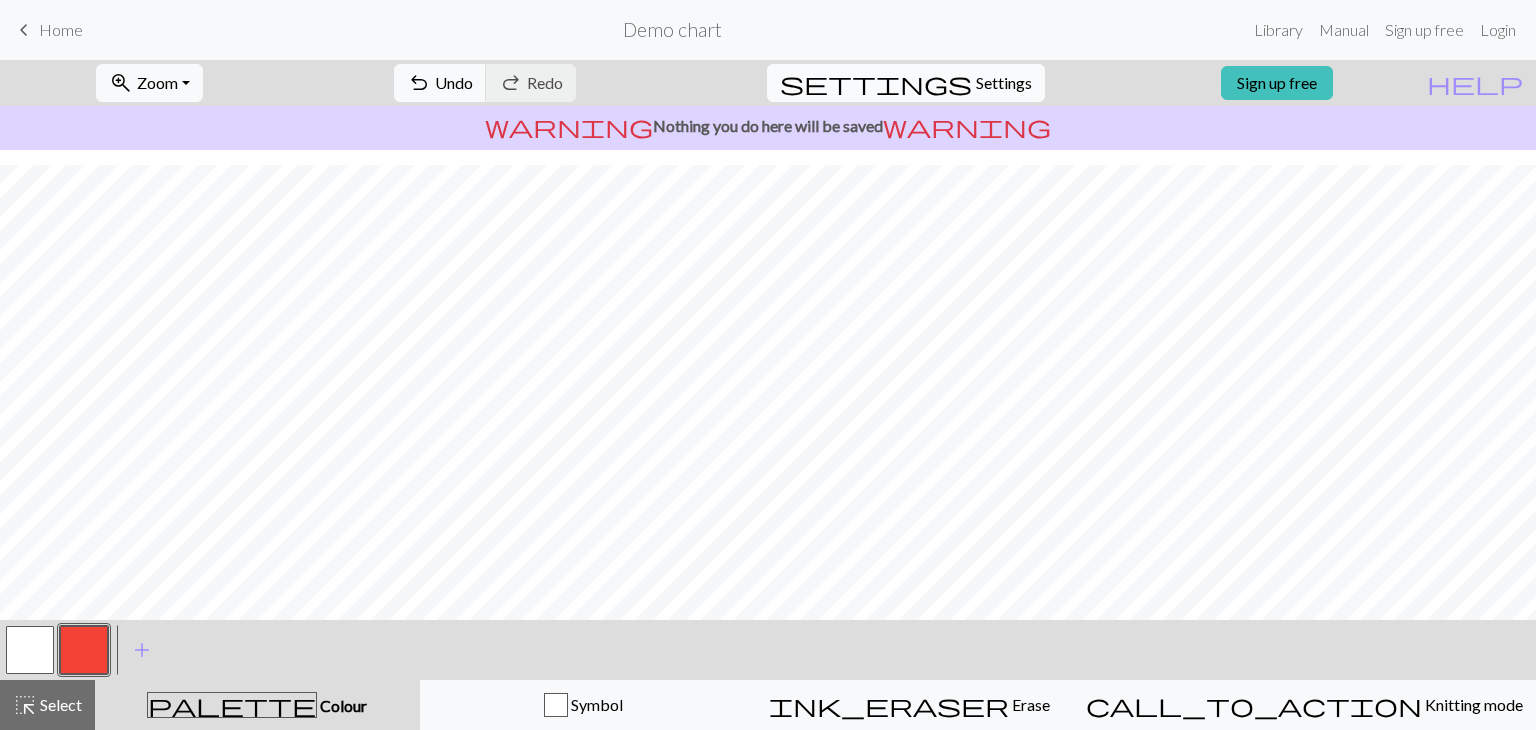 click on "Settings" at bounding box center (1004, 83) 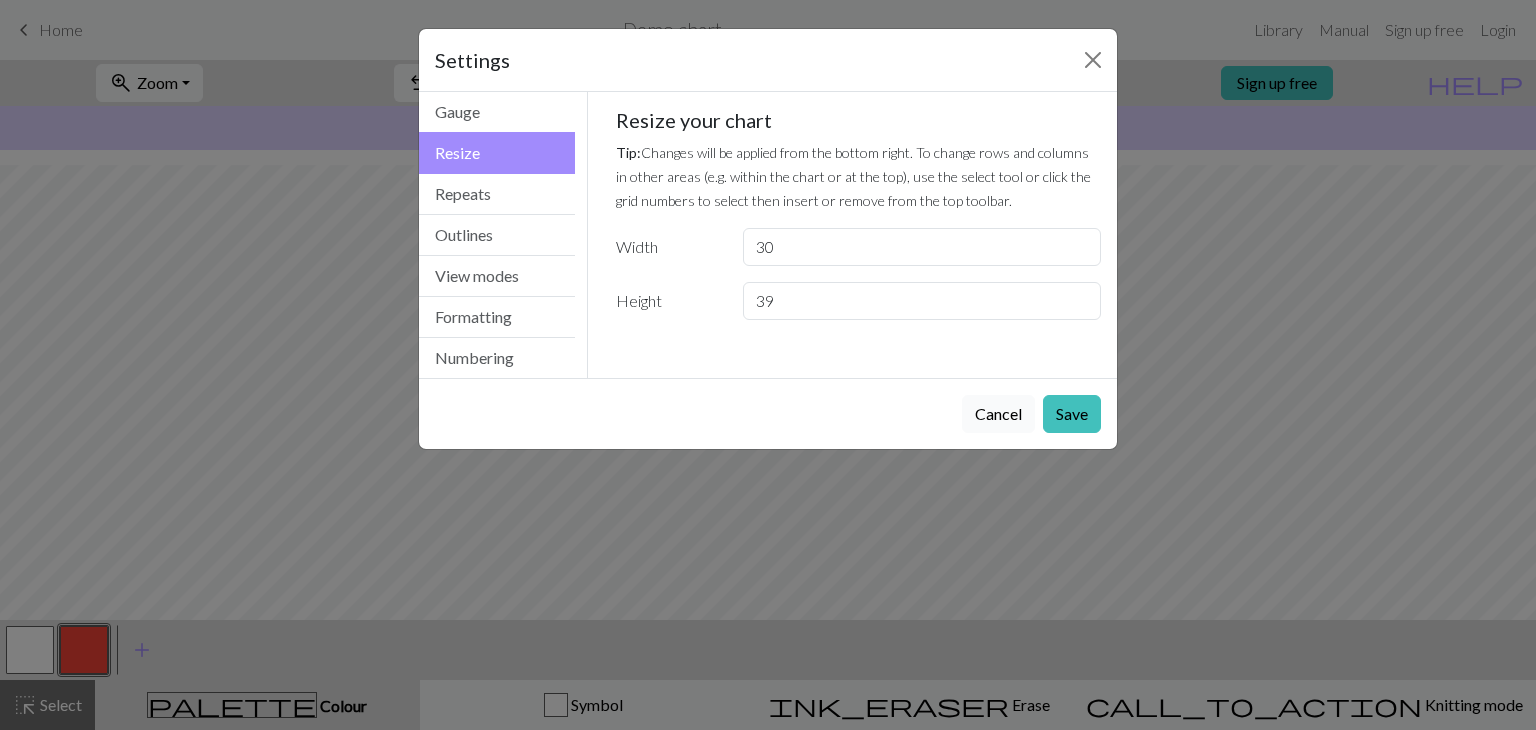 click on "Cancel" at bounding box center [998, 414] 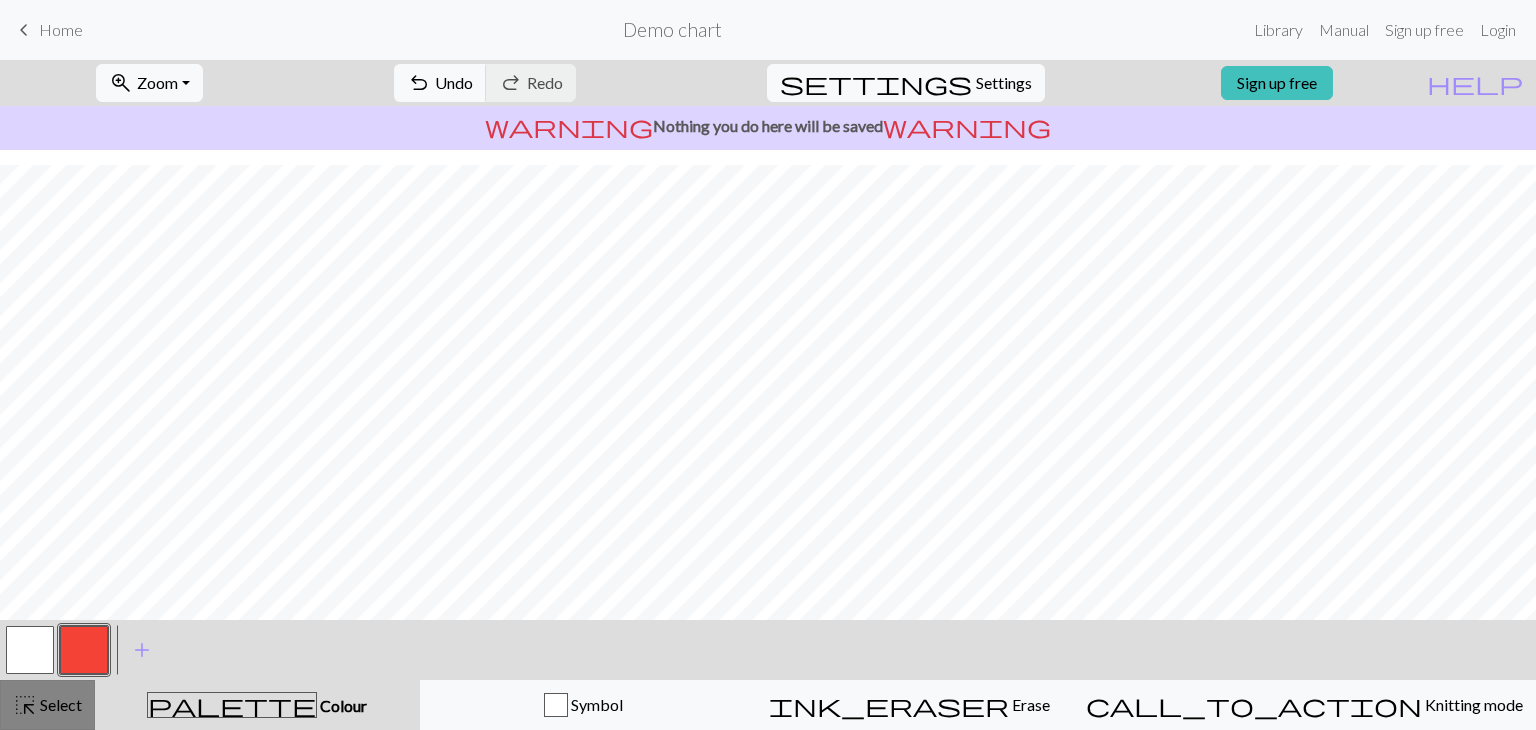 click on "Select" at bounding box center (59, 704) 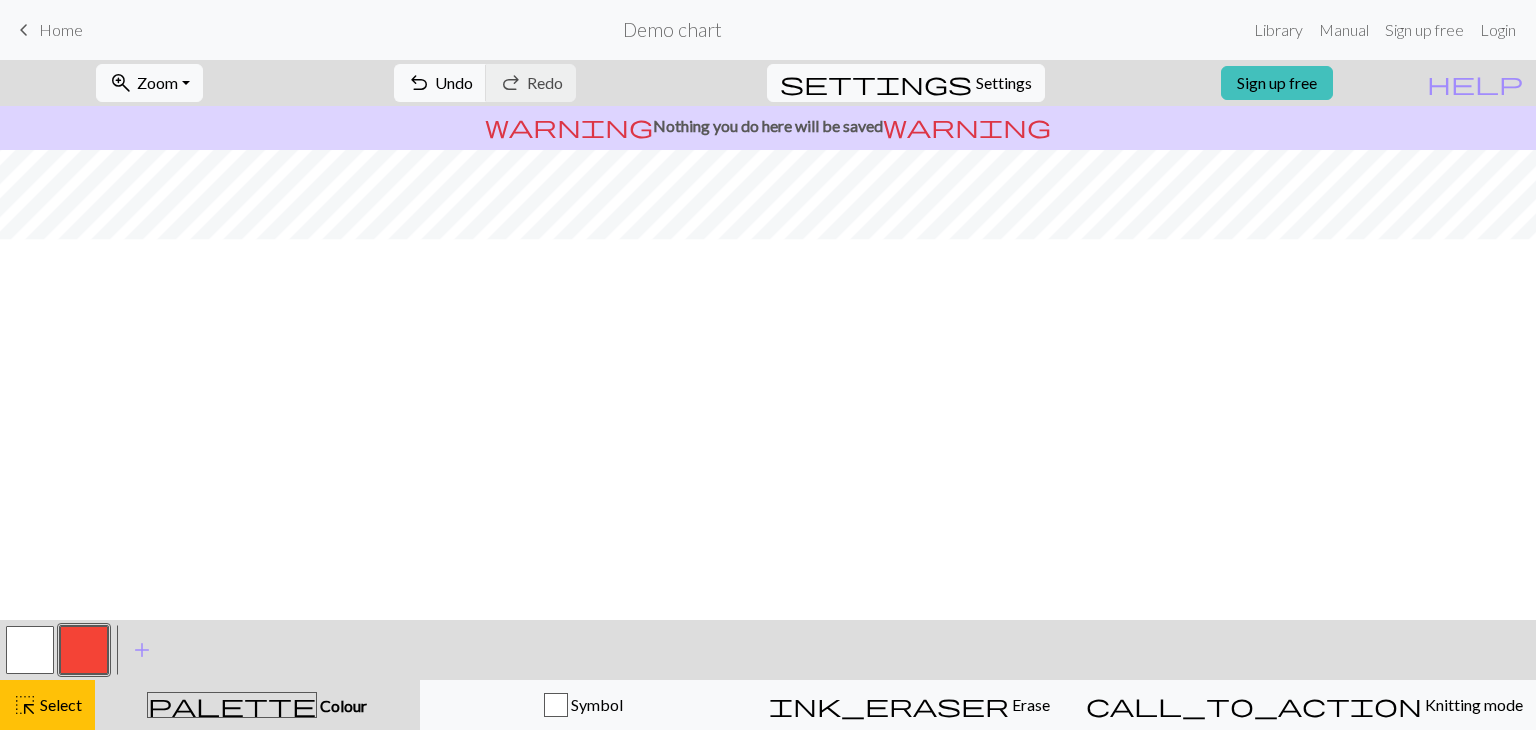 scroll, scrollTop: 0, scrollLeft: 0, axis: both 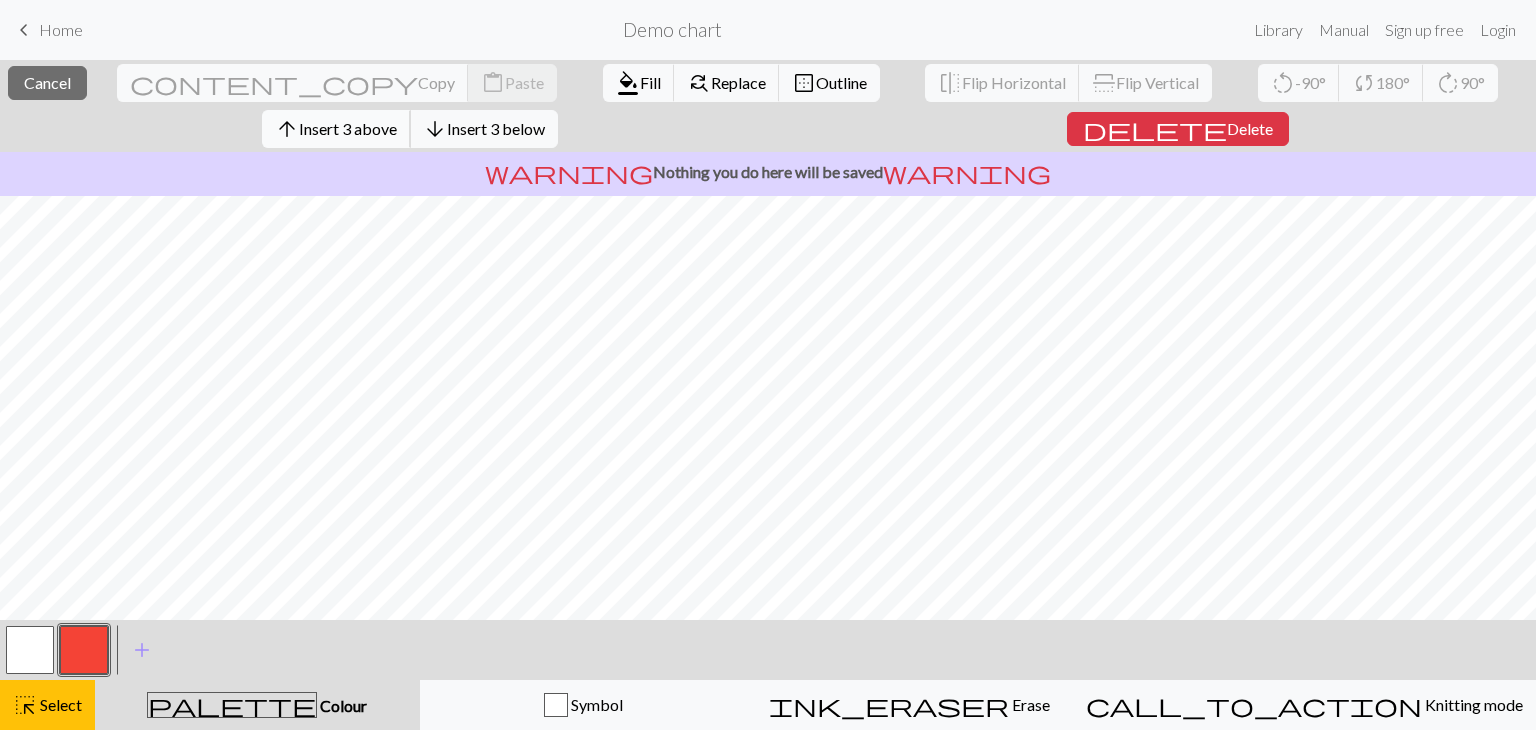 click on "Insert 3 above" at bounding box center (348, 128) 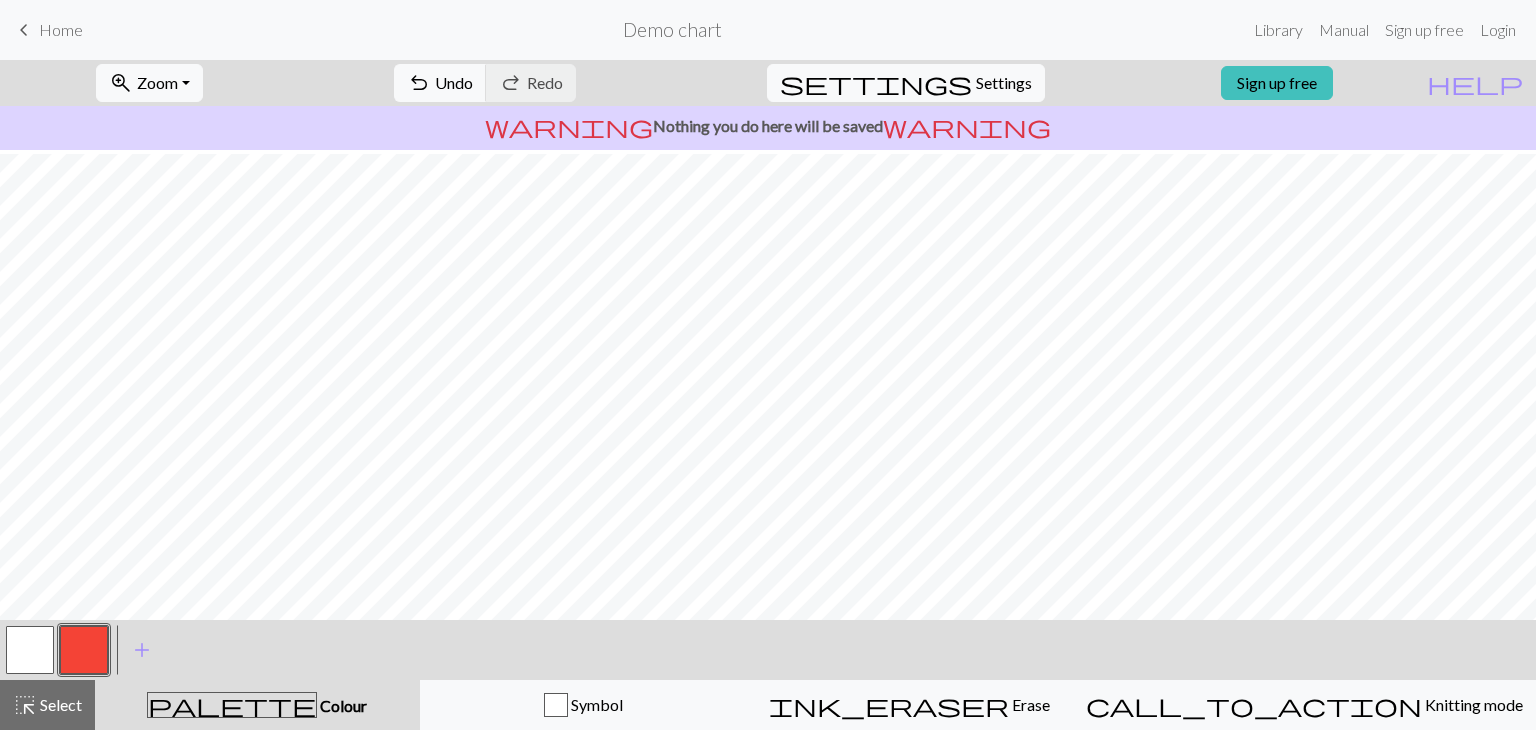 scroll, scrollTop: 200, scrollLeft: 0, axis: vertical 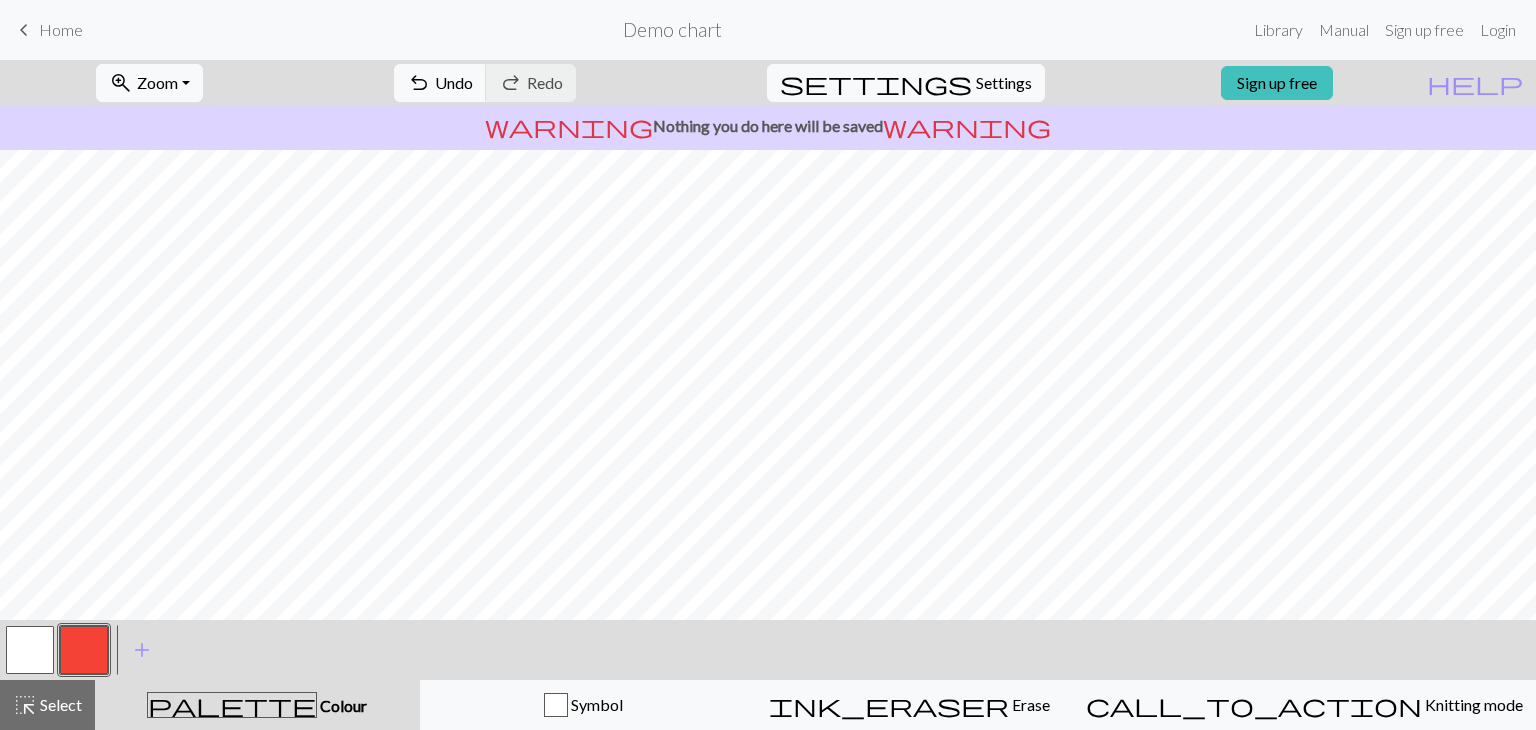 click at bounding box center [30, 650] 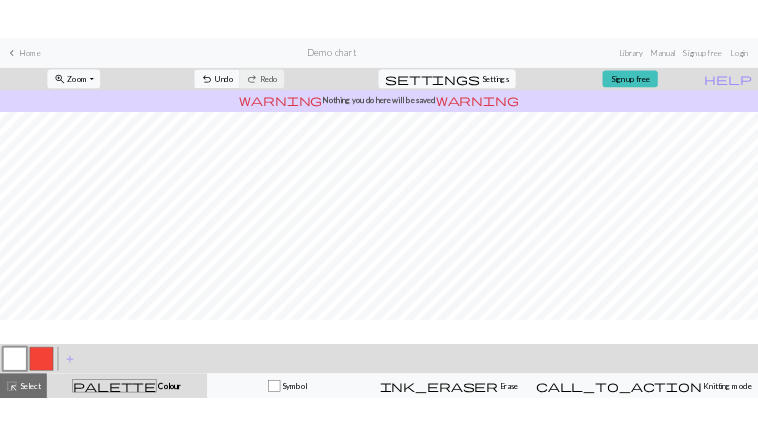 scroll, scrollTop: 100, scrollLeft: 0, axis: vertical 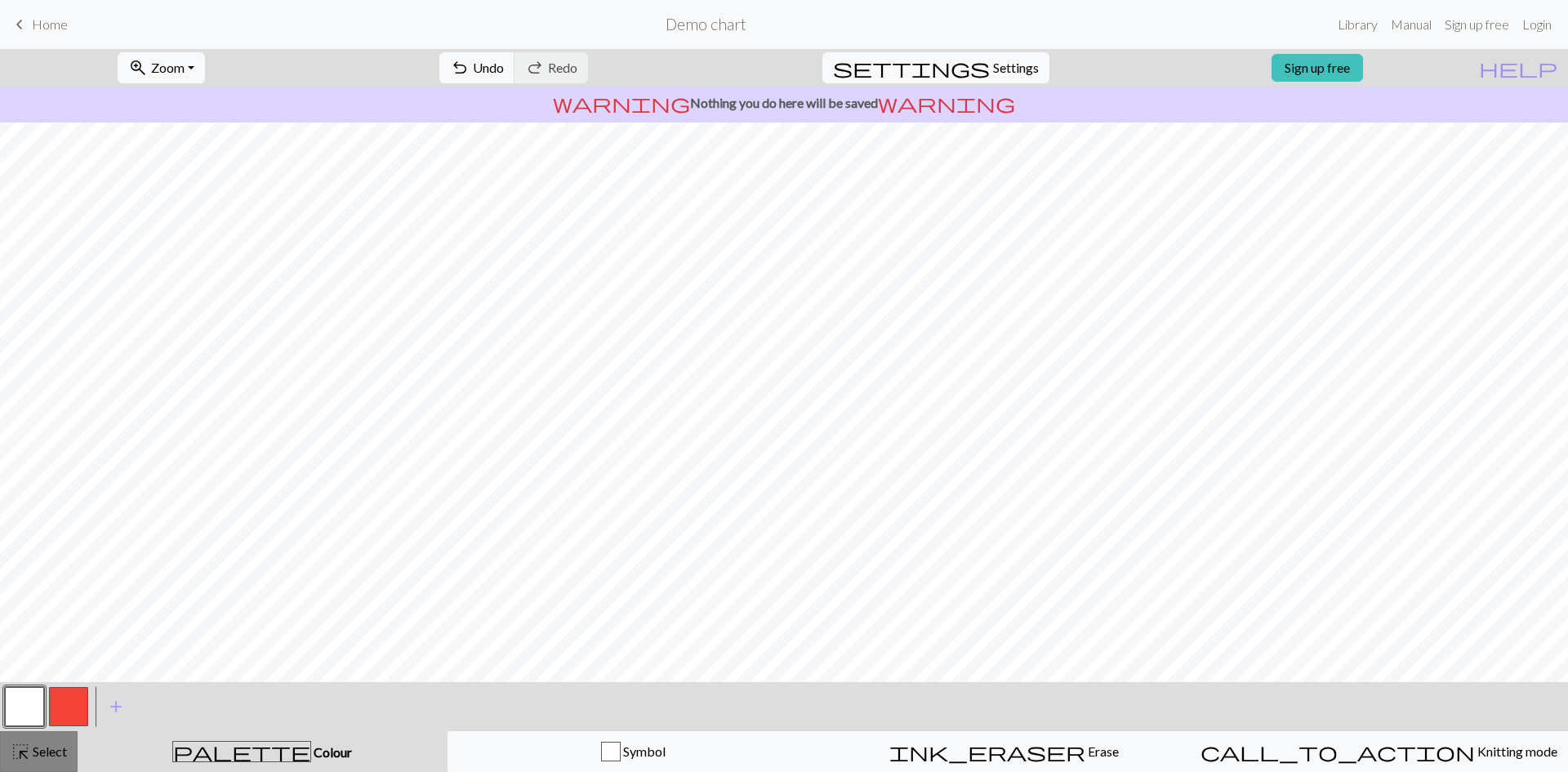 click on "highlight_alt   Select   Select" at bounding box center [38, 752] 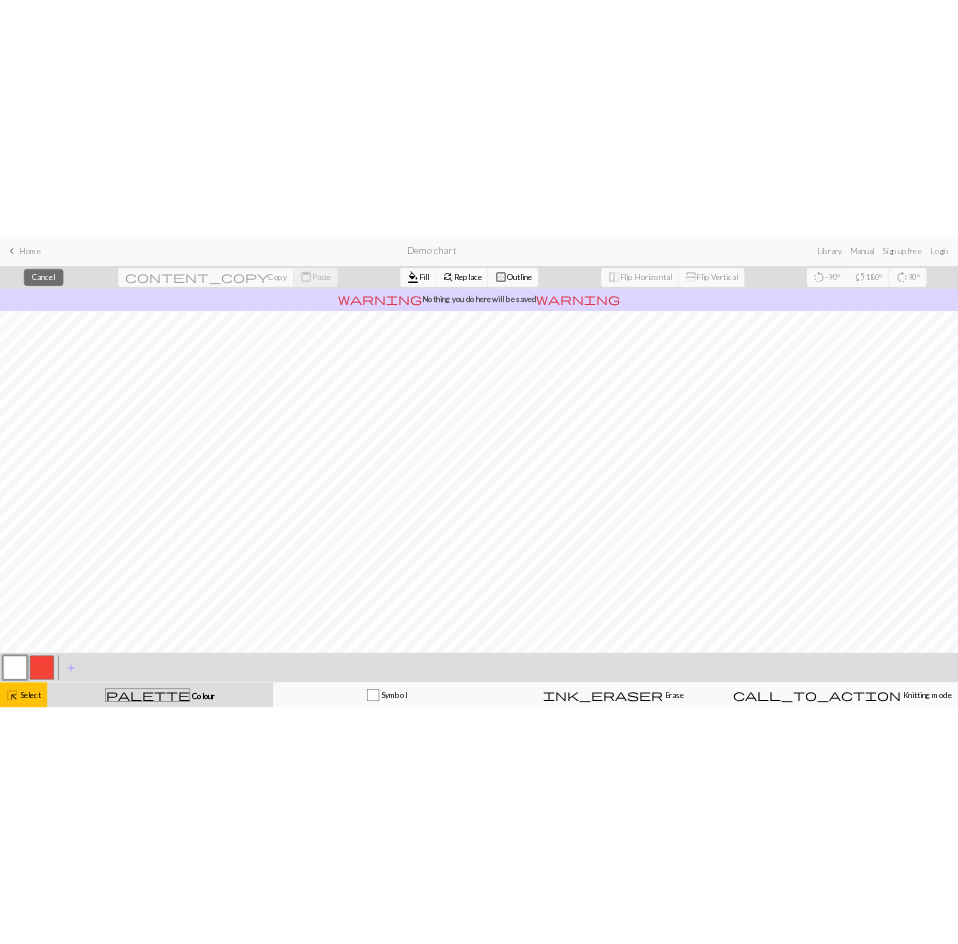 scroll, scrollTop: 0, scrollLeft: 0, axis: both 